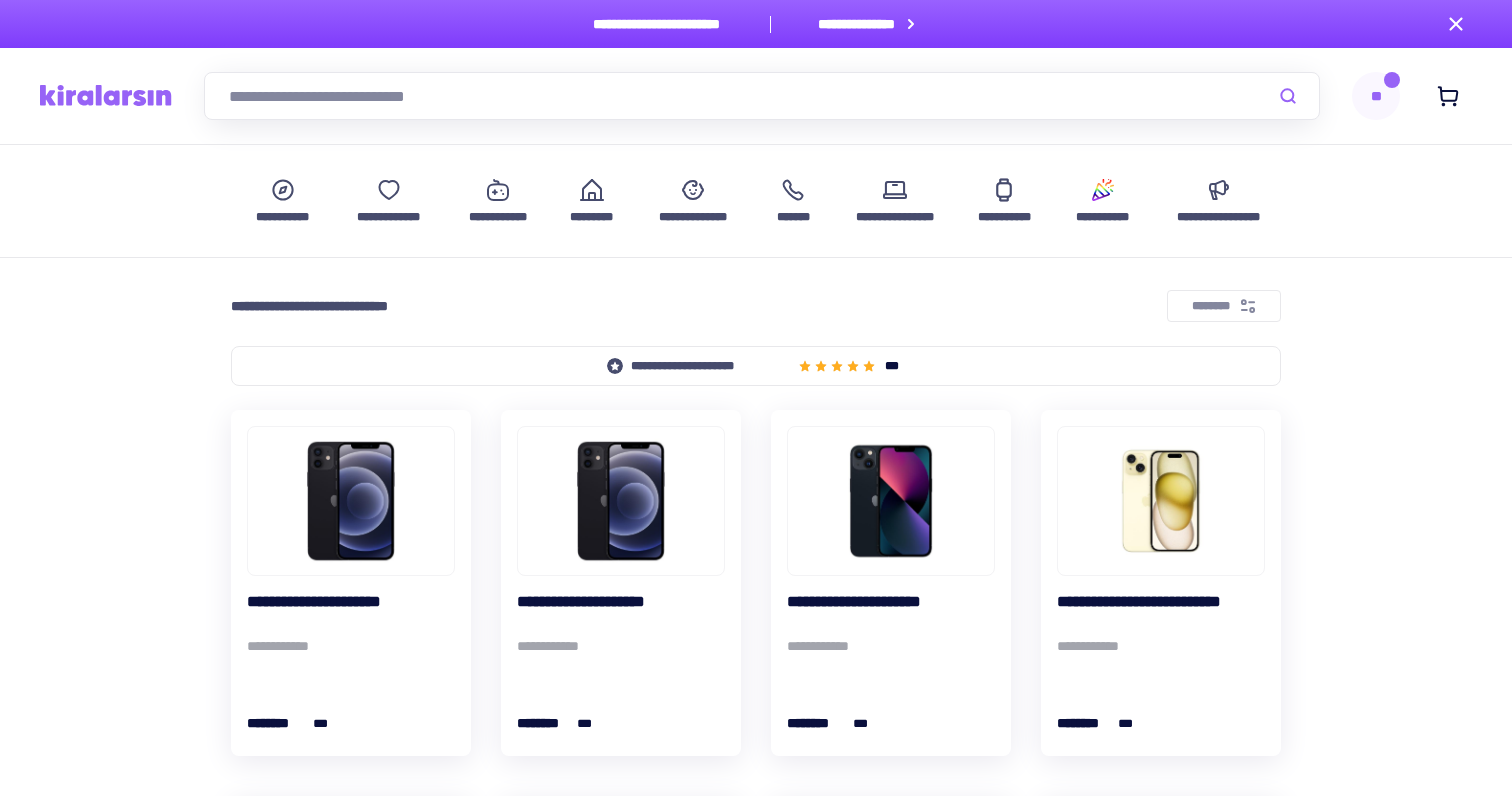 scroll, scrollTop: 0, scrollLeft: 0, axis: both 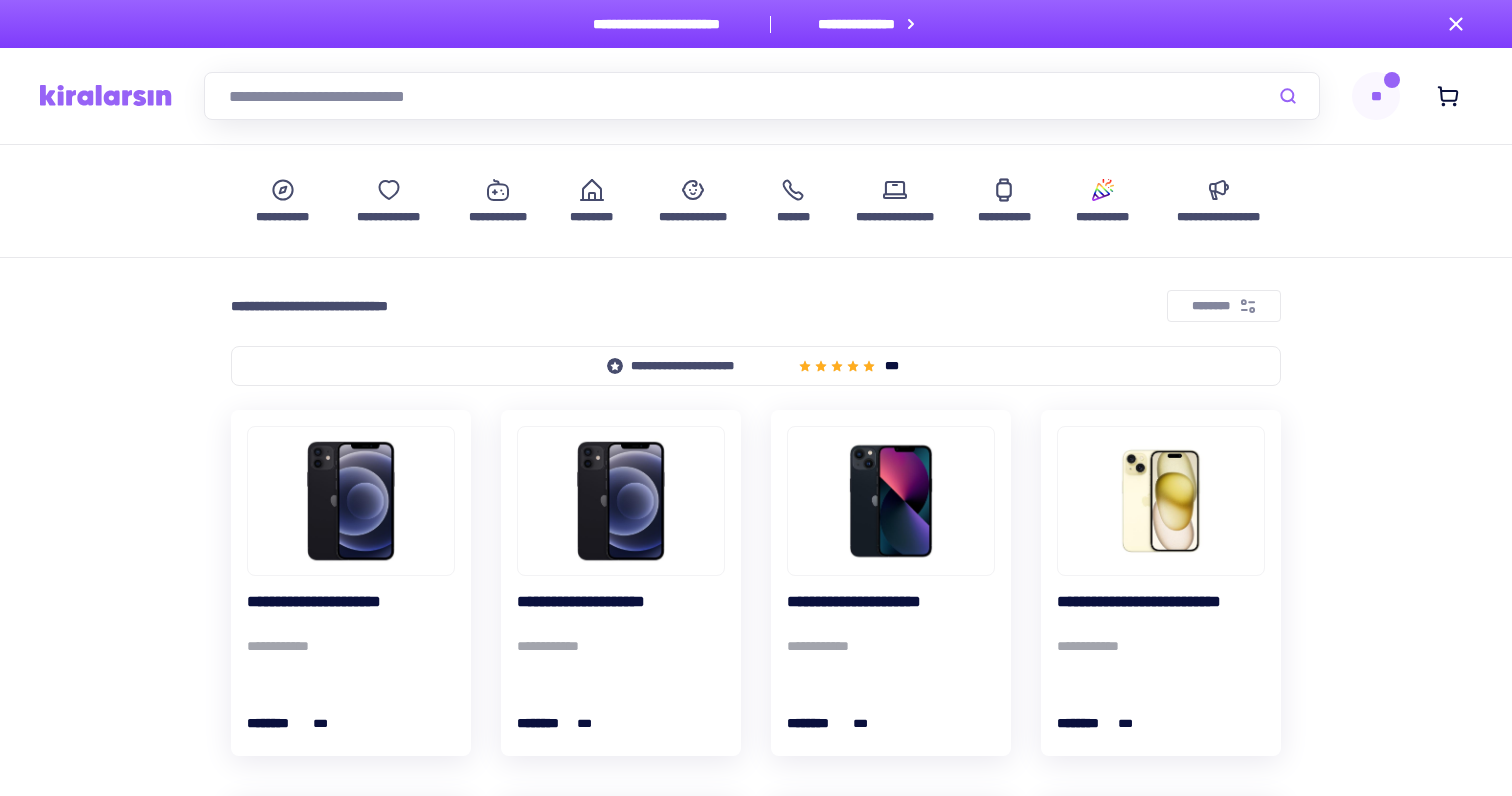 click at bounding box center (762, 96) 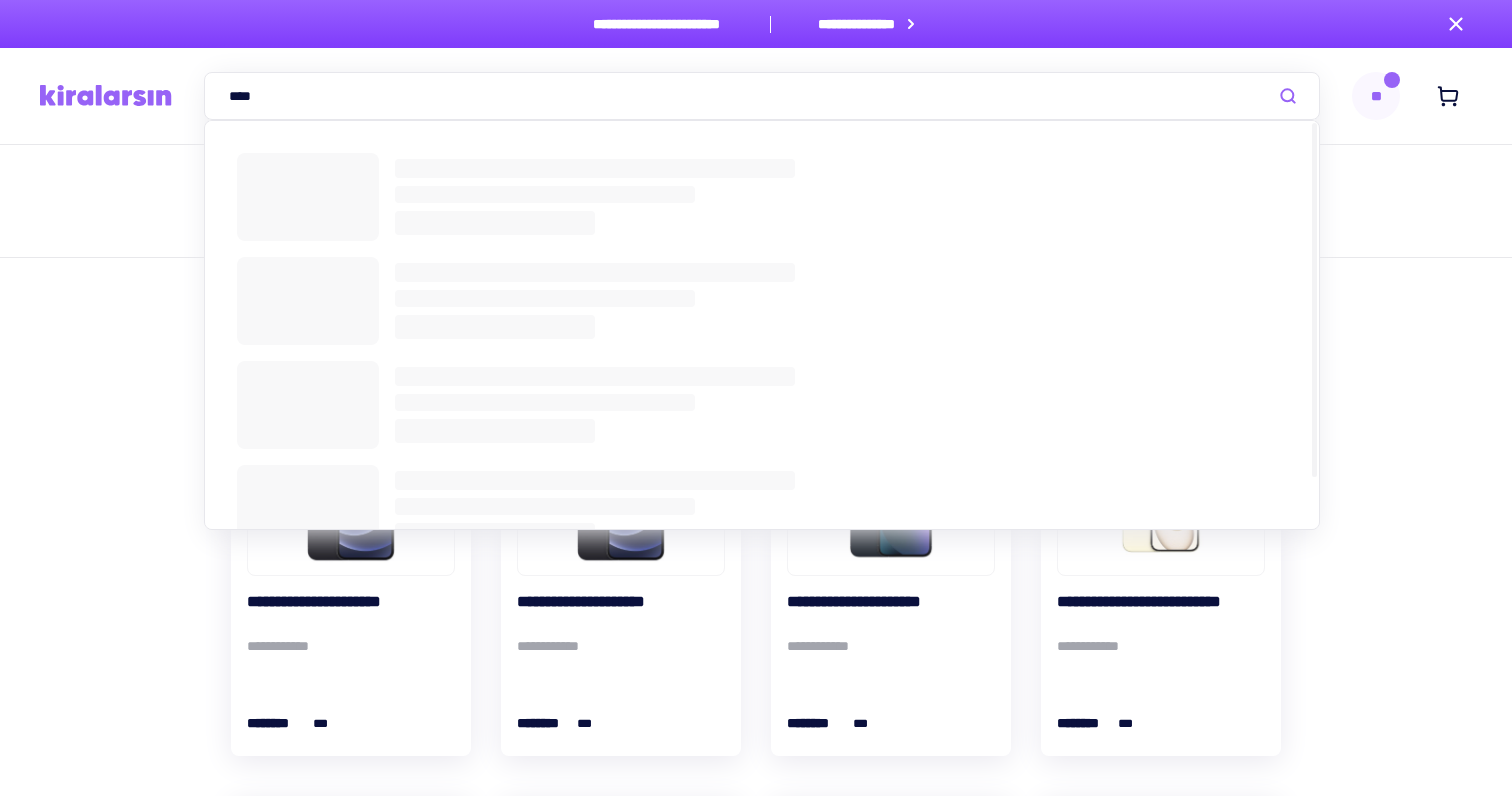 type on "***" 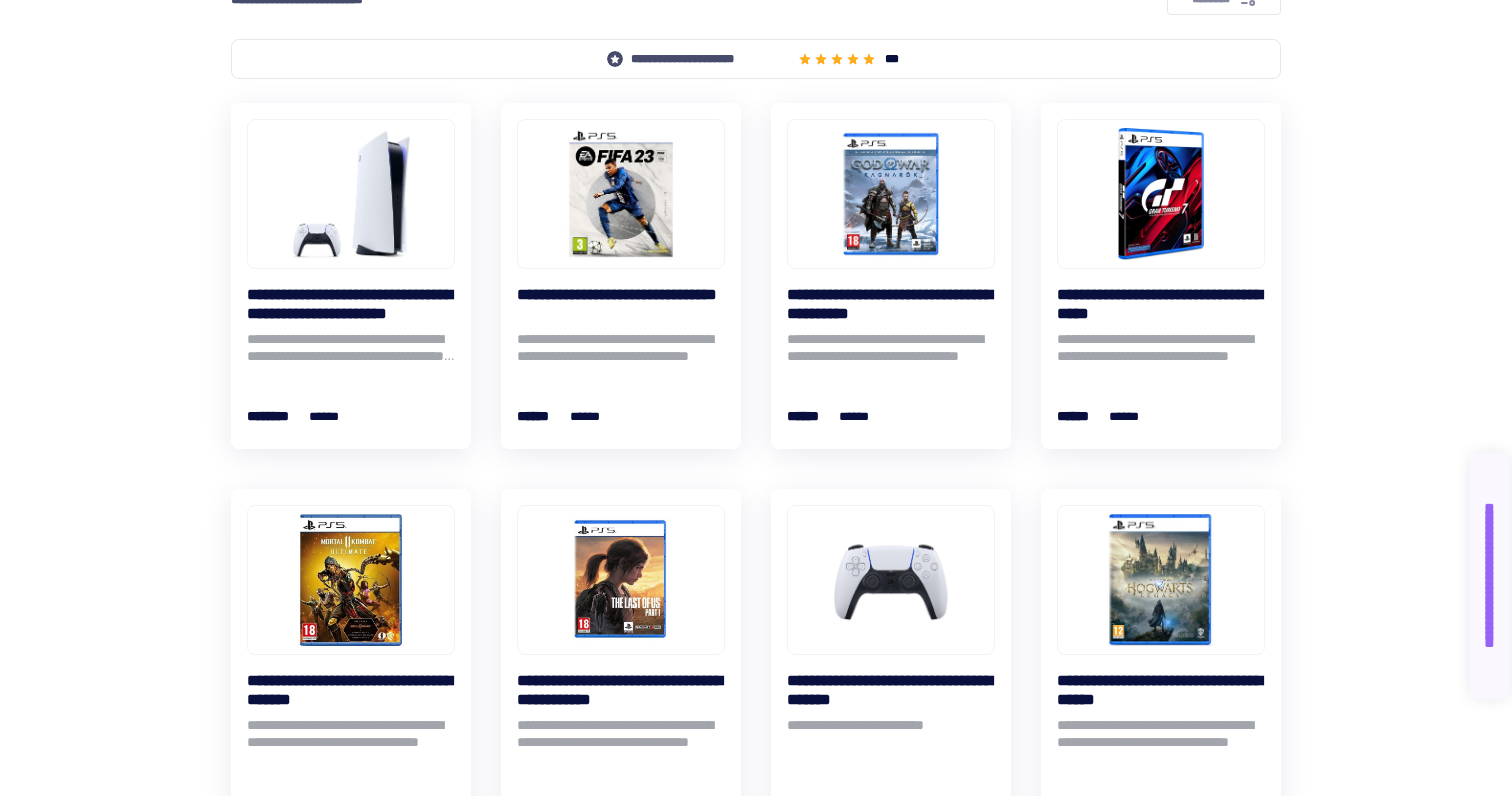 scroll, scrollTop: 311, scrollLeft: 0, axis: vertical 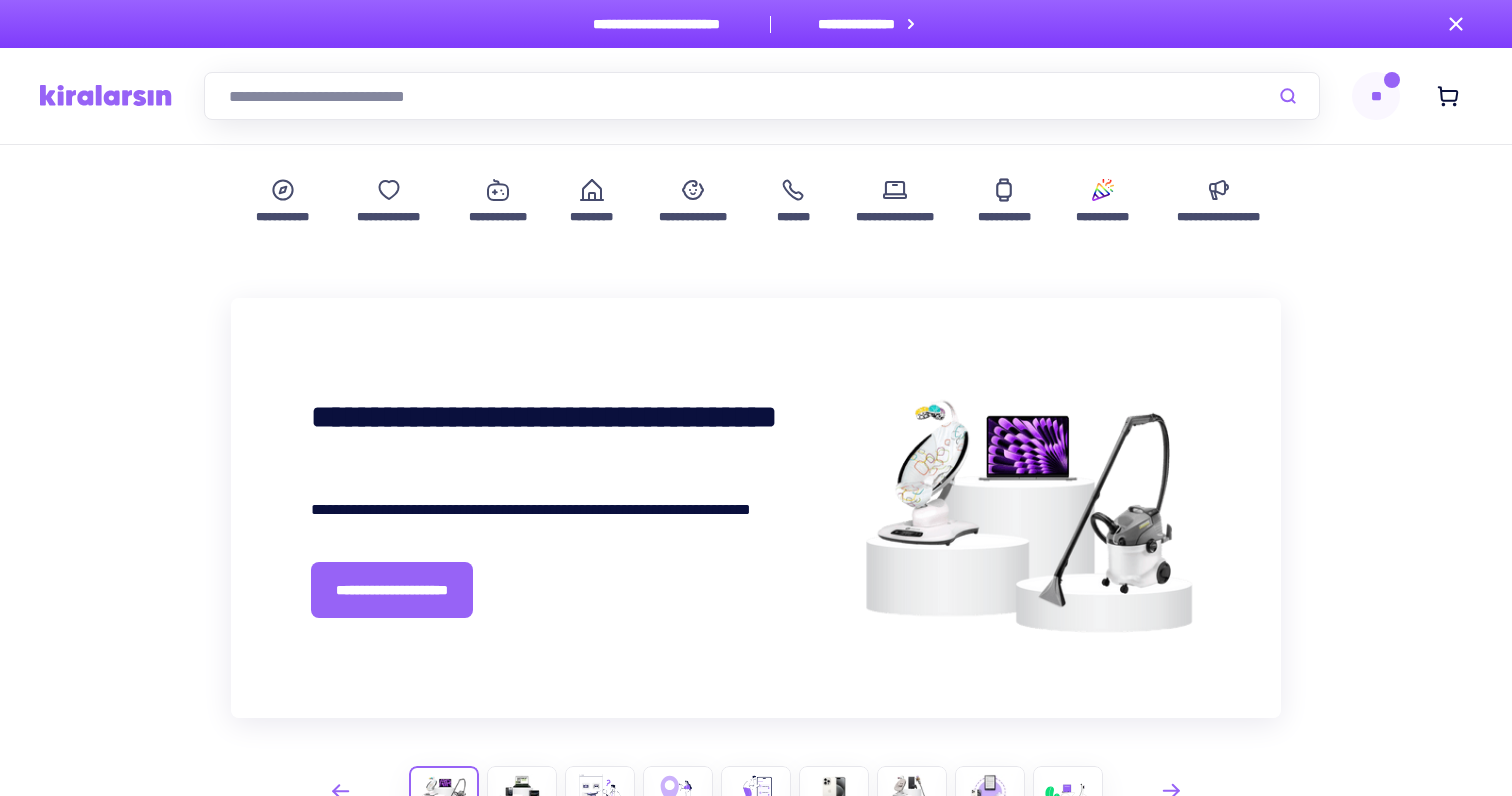 click on "**" at bounding box center [1376, 96] 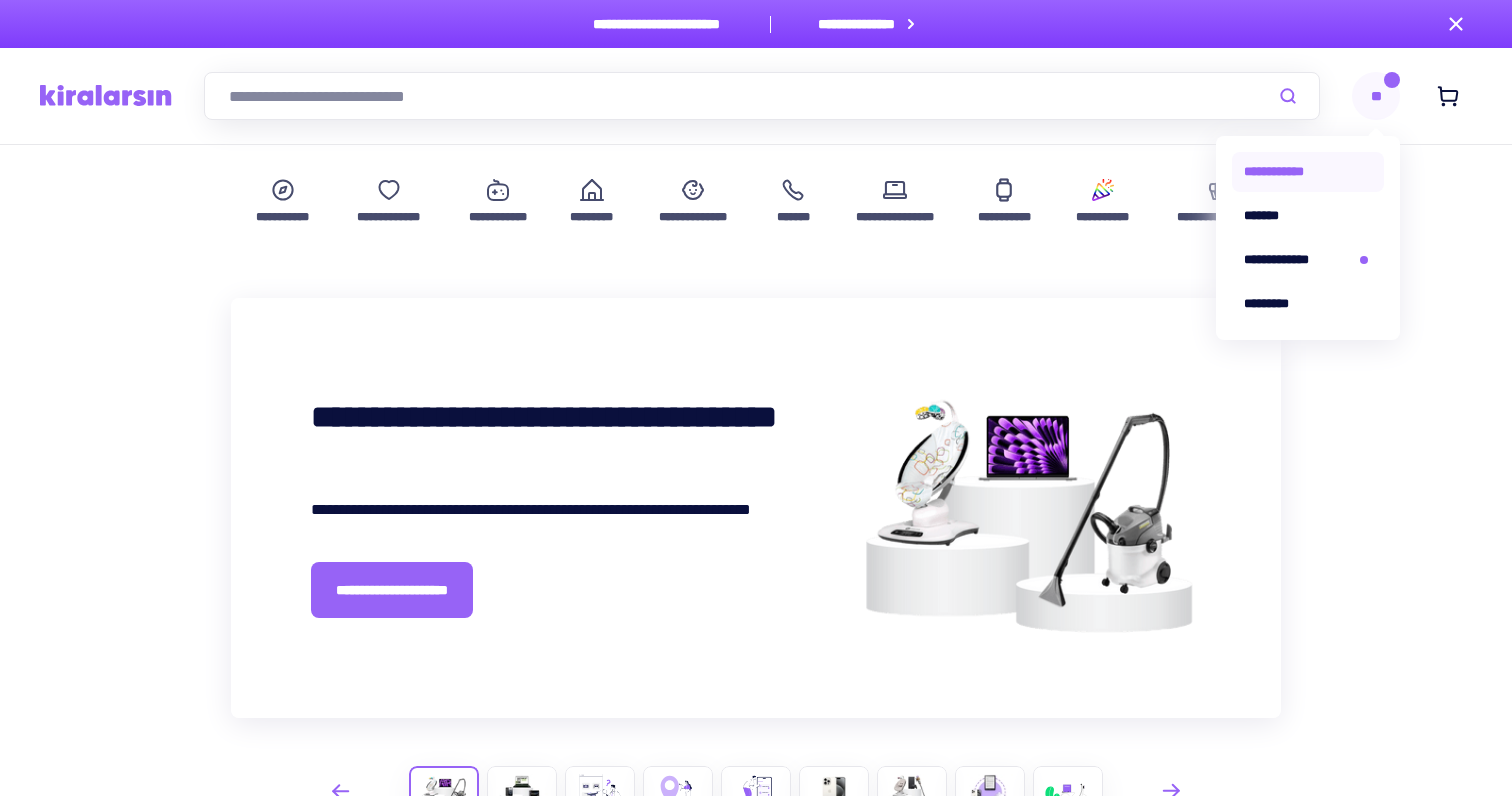 click on "**********" at bounding box center [1308, 172] 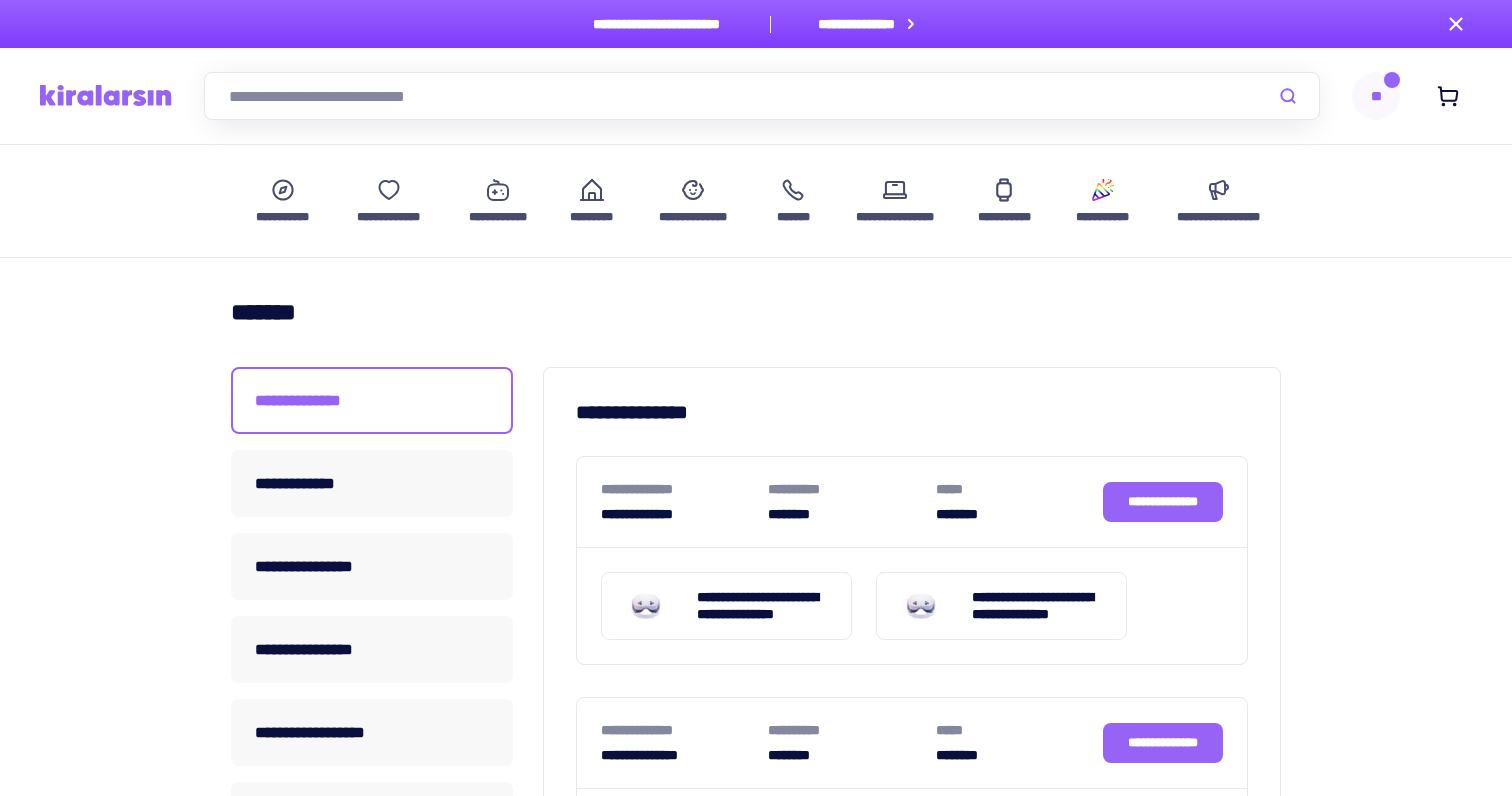 click on "********" at bounding box center [848, 514] 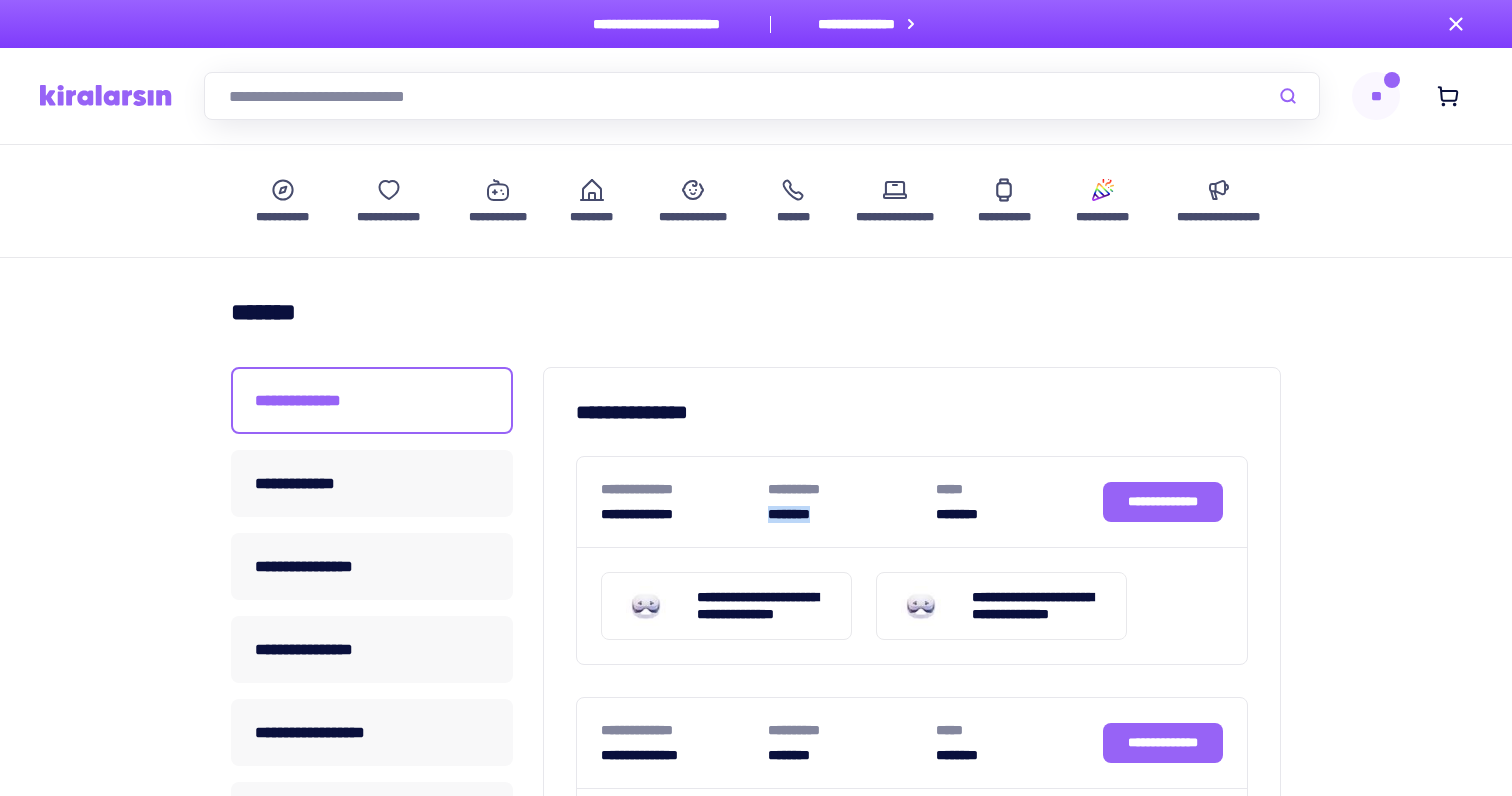 click on "********" at bounding box center [848, 514] 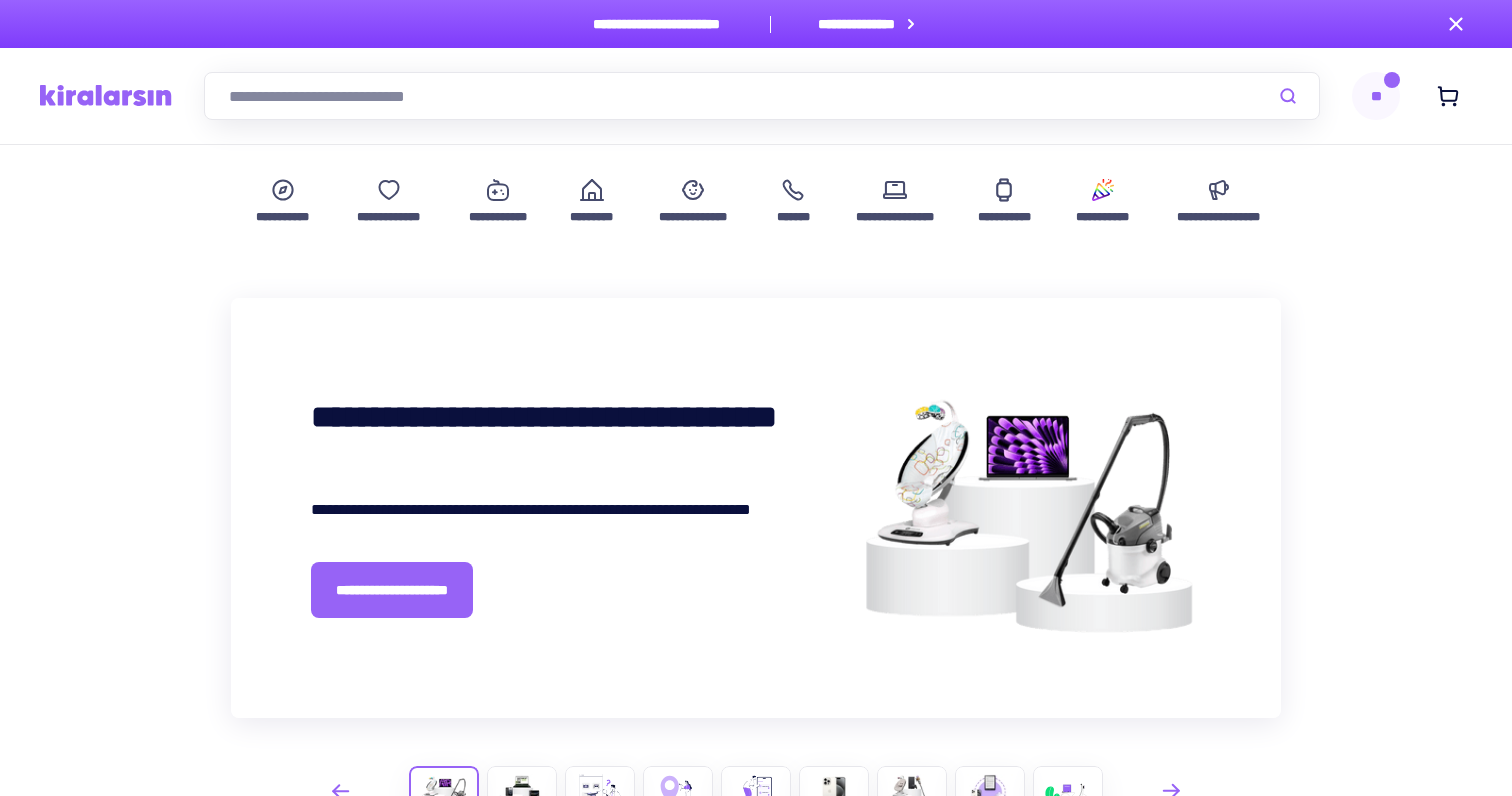 click on "**" at bounding box center (1376, 96) 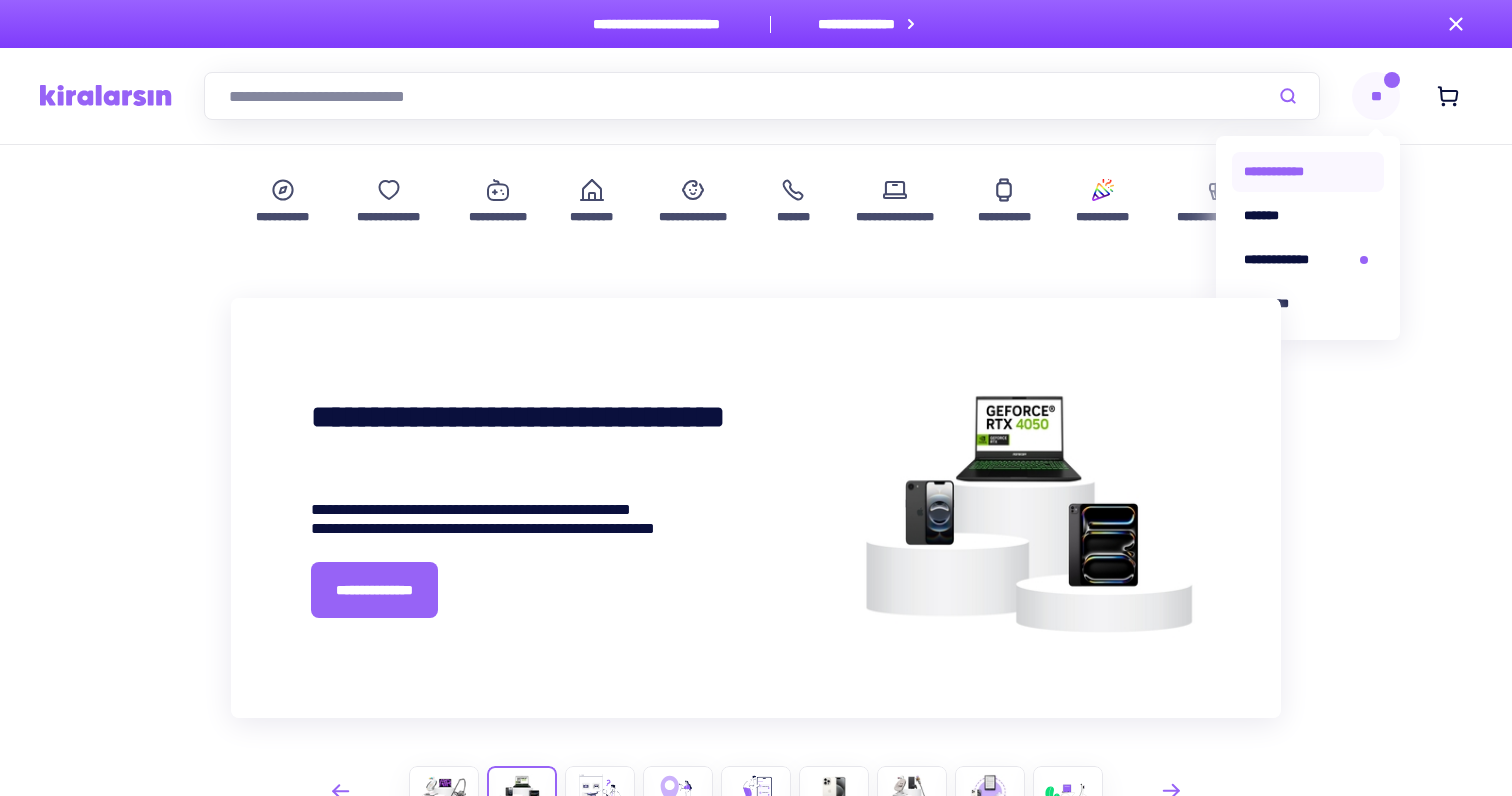 click on "**********" at bounding box center (1308, 172) 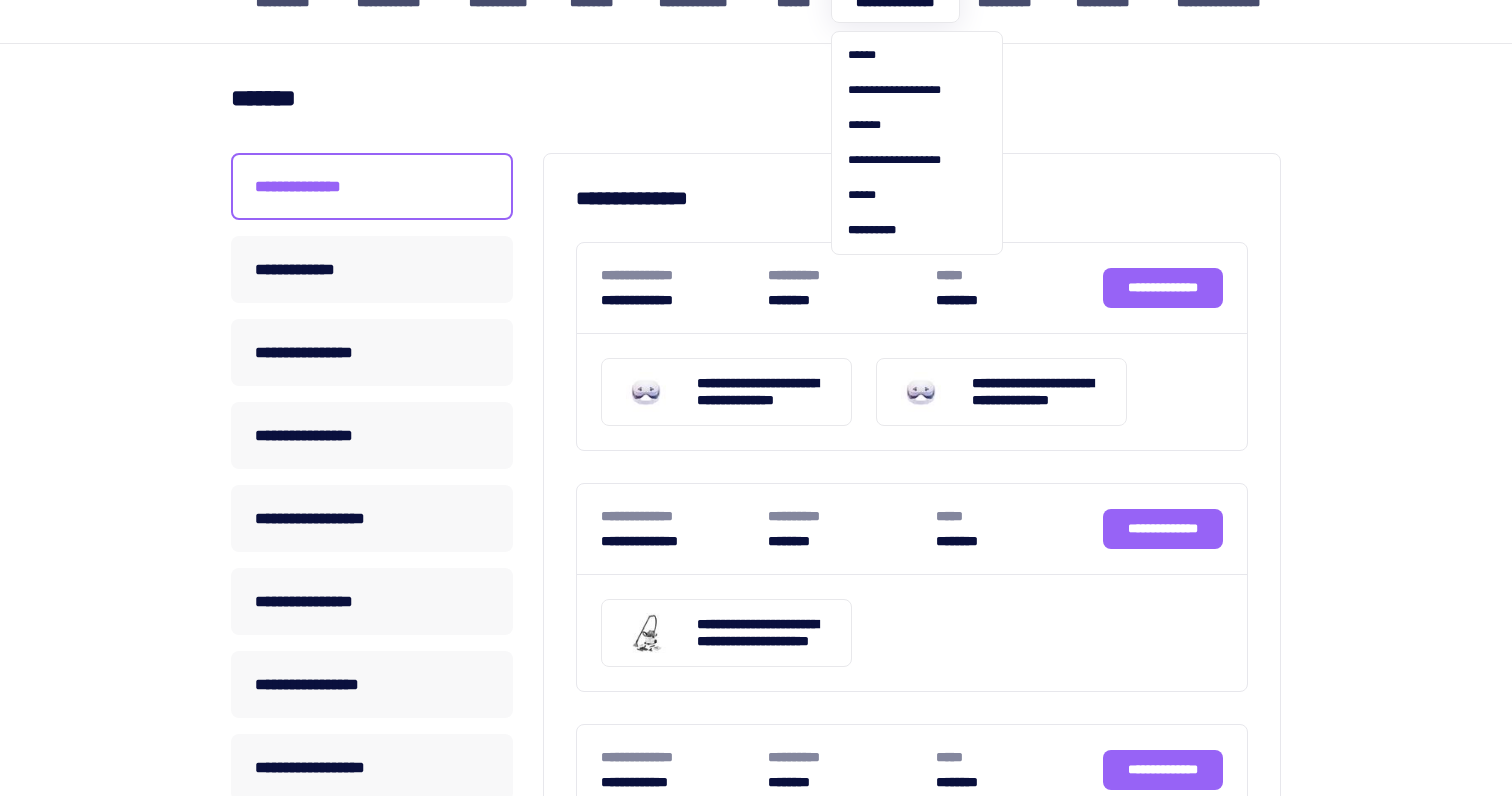 scroll, scrollTop: 217, scrollLeft: 0, axis: vertical 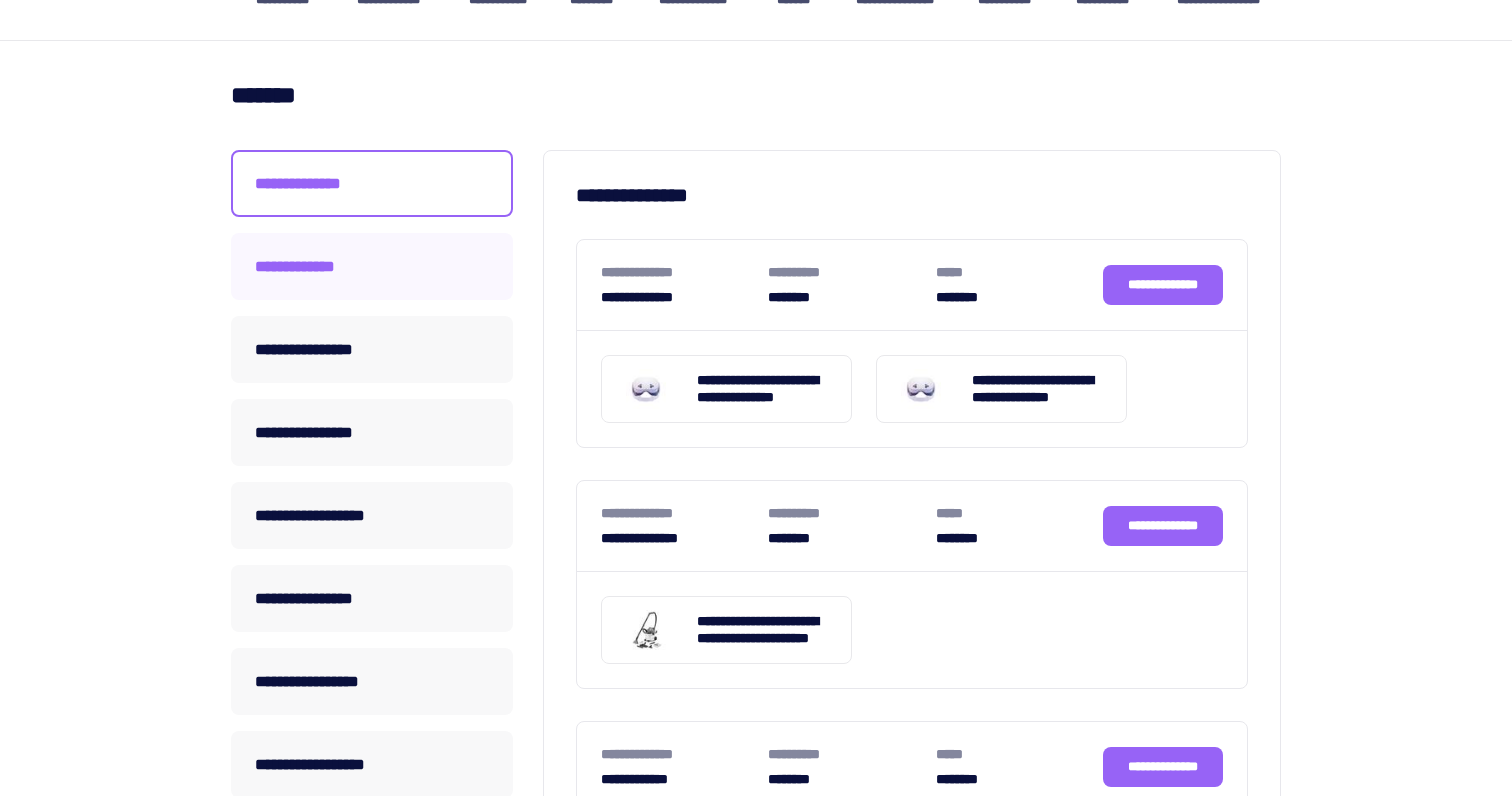 click on "**********" at bounding box center [372, 266] 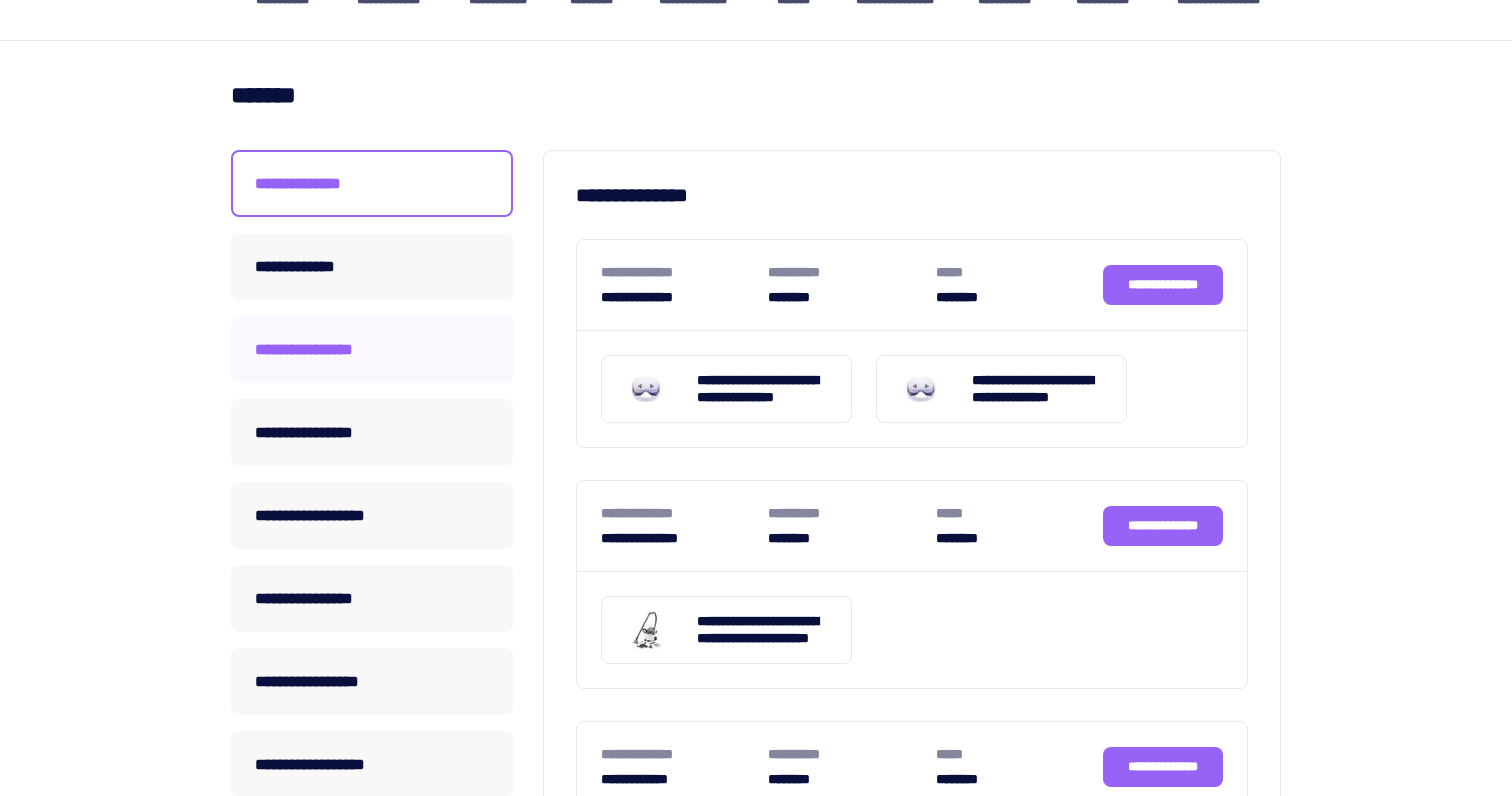 click on "**********" at bounding box center (372, 349) 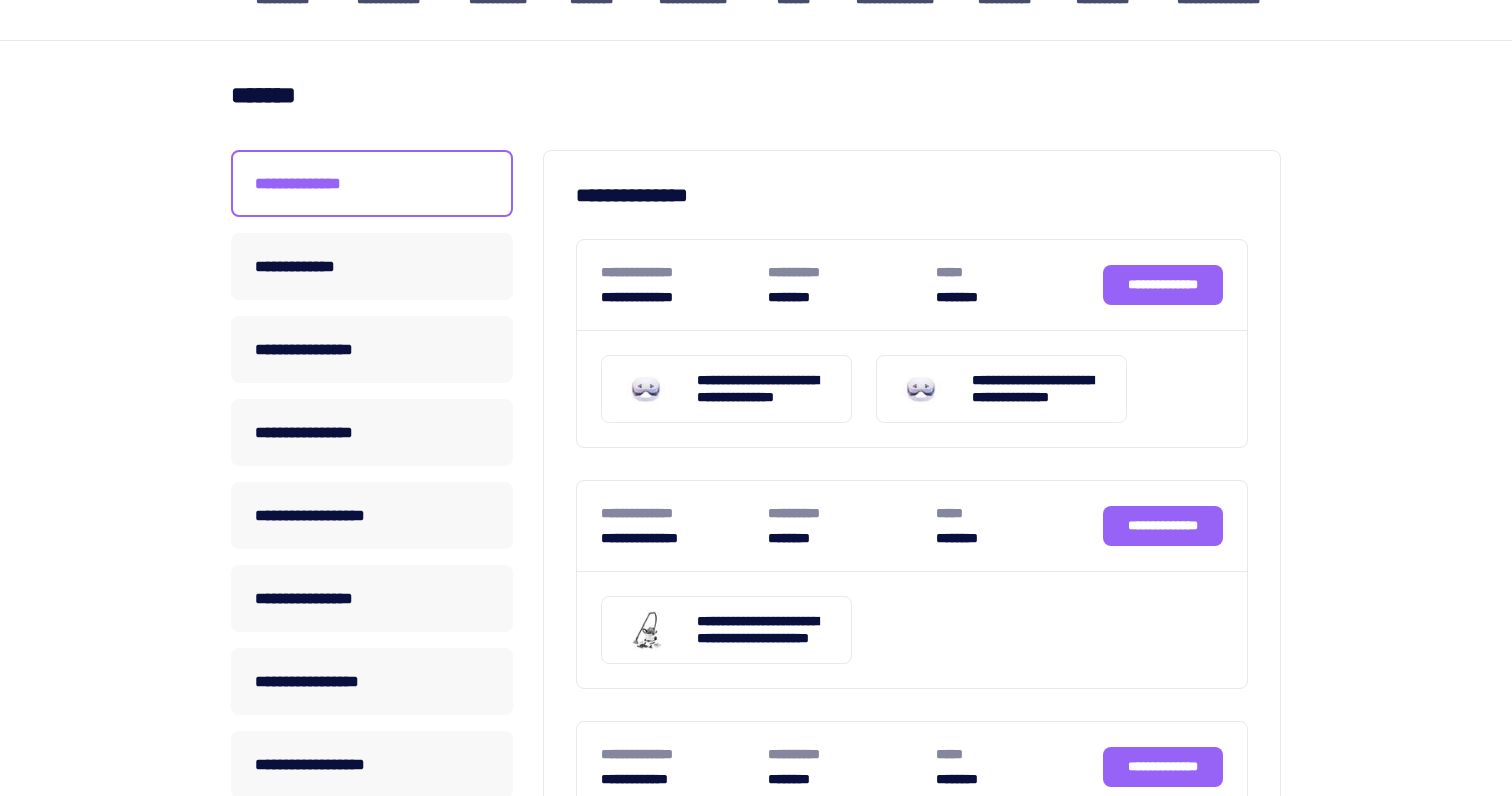 scroll, scrollTop: 0, scrollLeft: 0, axis: both 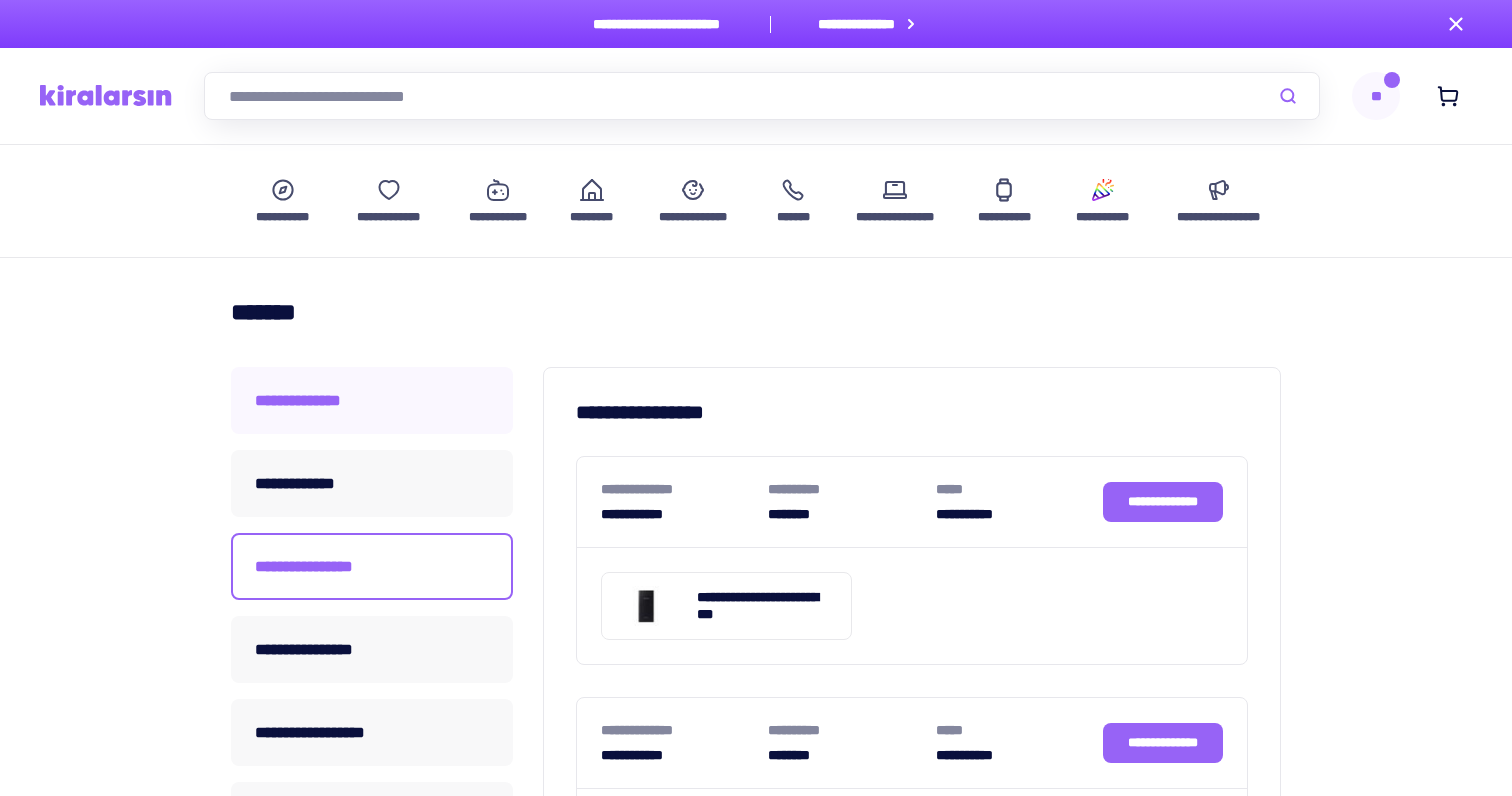 click on "**********" at bounding box center (372, 400) 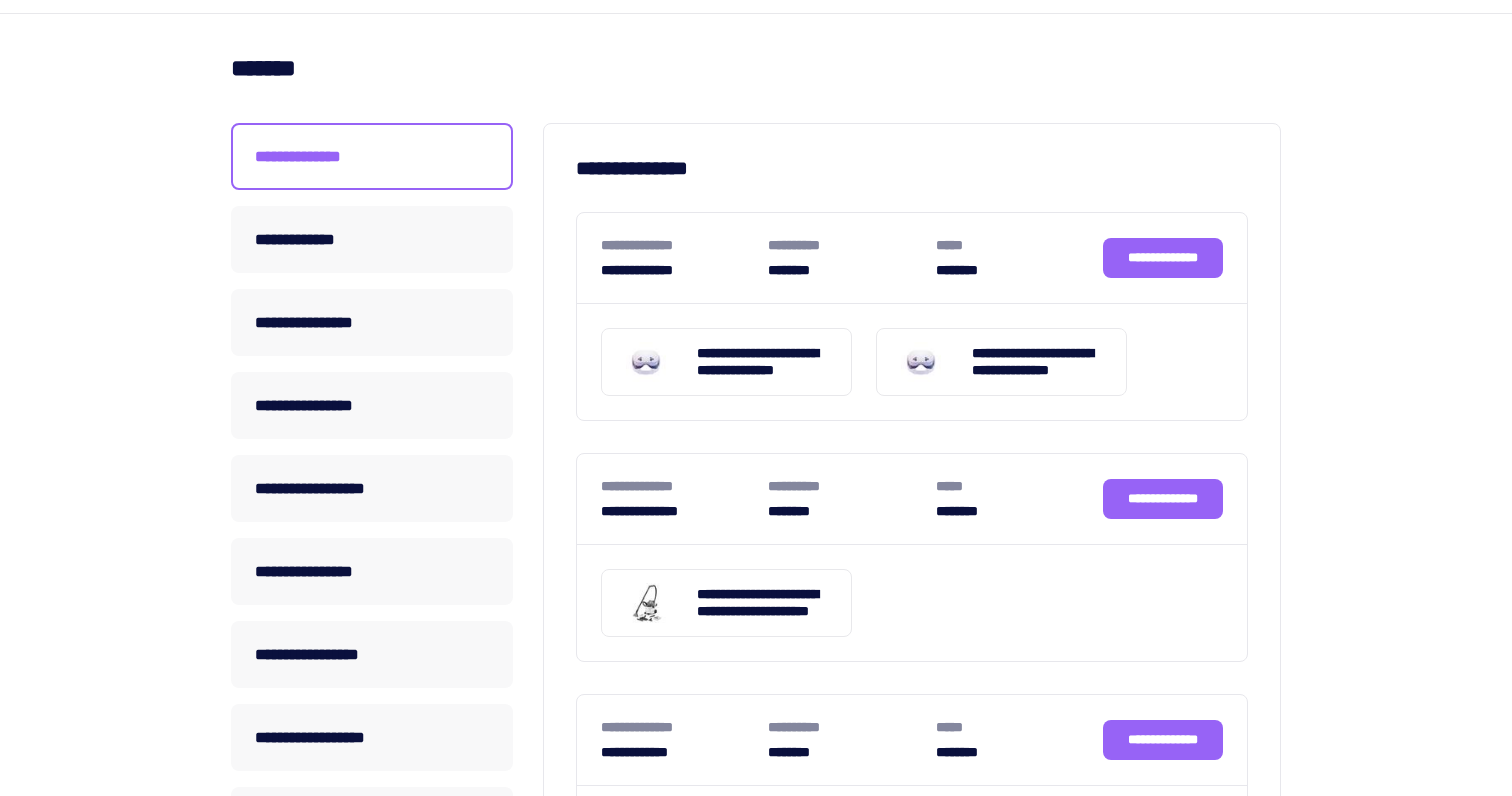 scroll, scrollTop: 243, scrollLeft: 0, axis: vertical 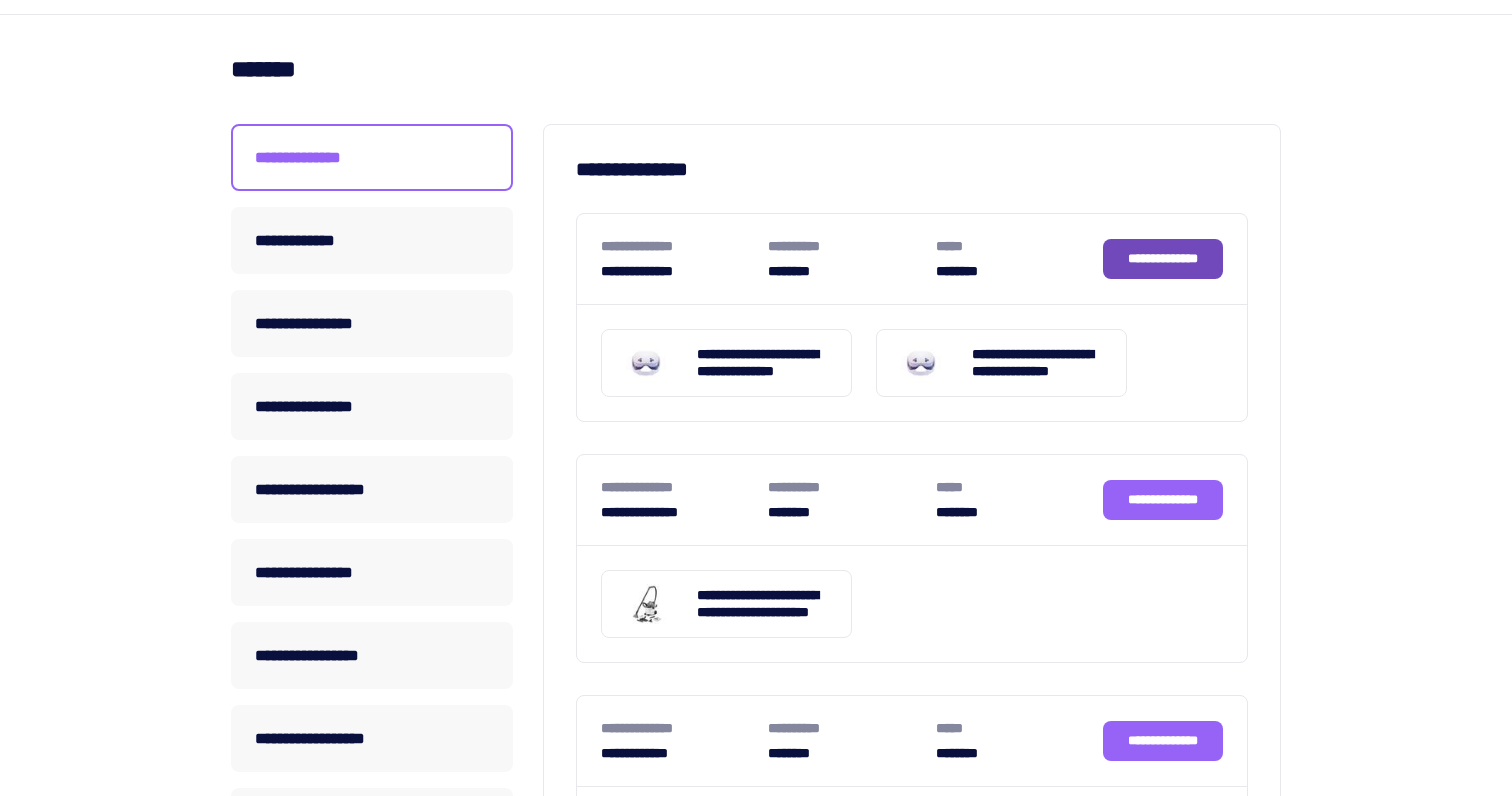 click on "**********" at bounding box center (1163, 258) 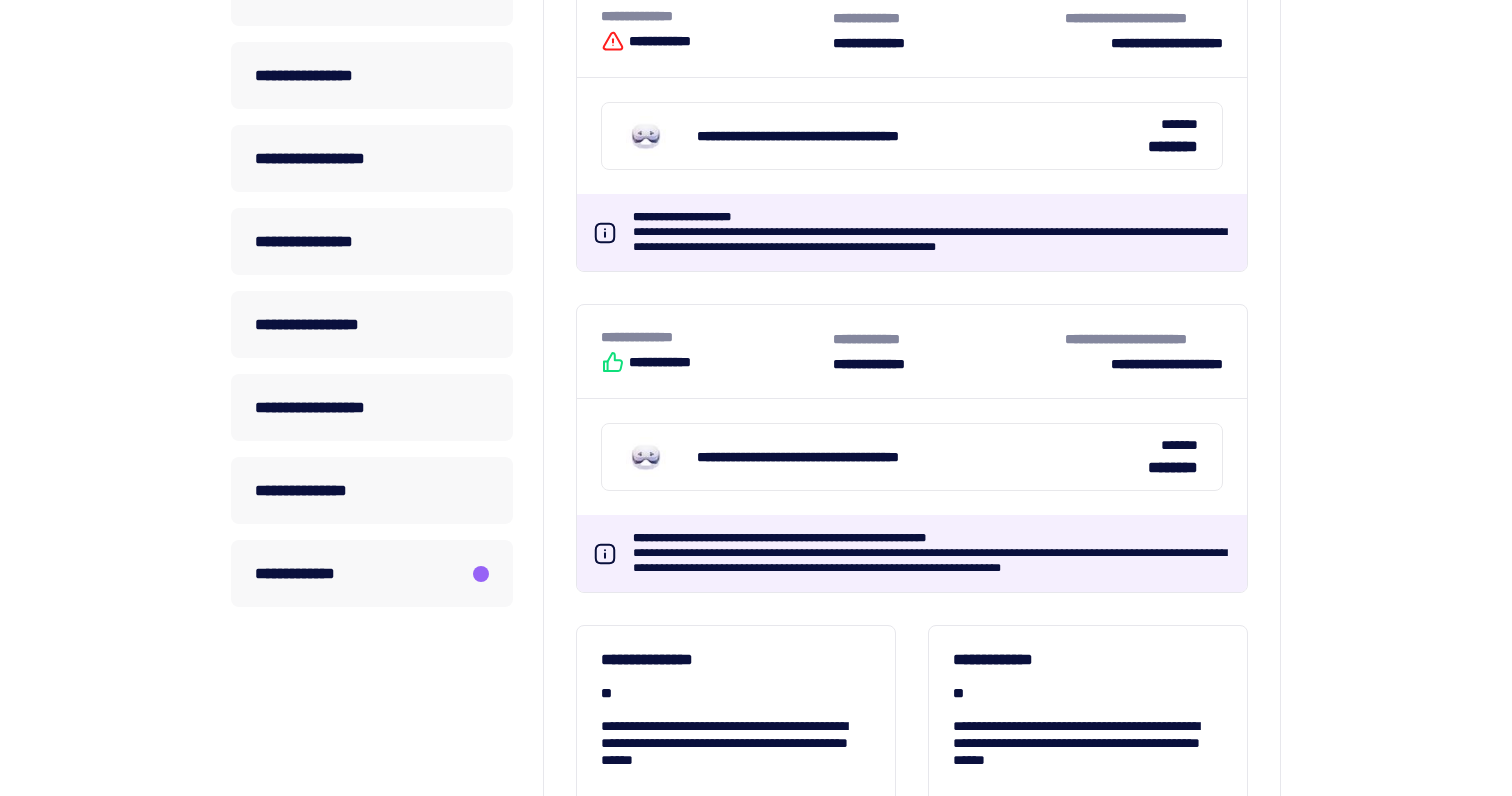 scroll, scrollTop: 530, scrollLeft: 0, axis: vertical 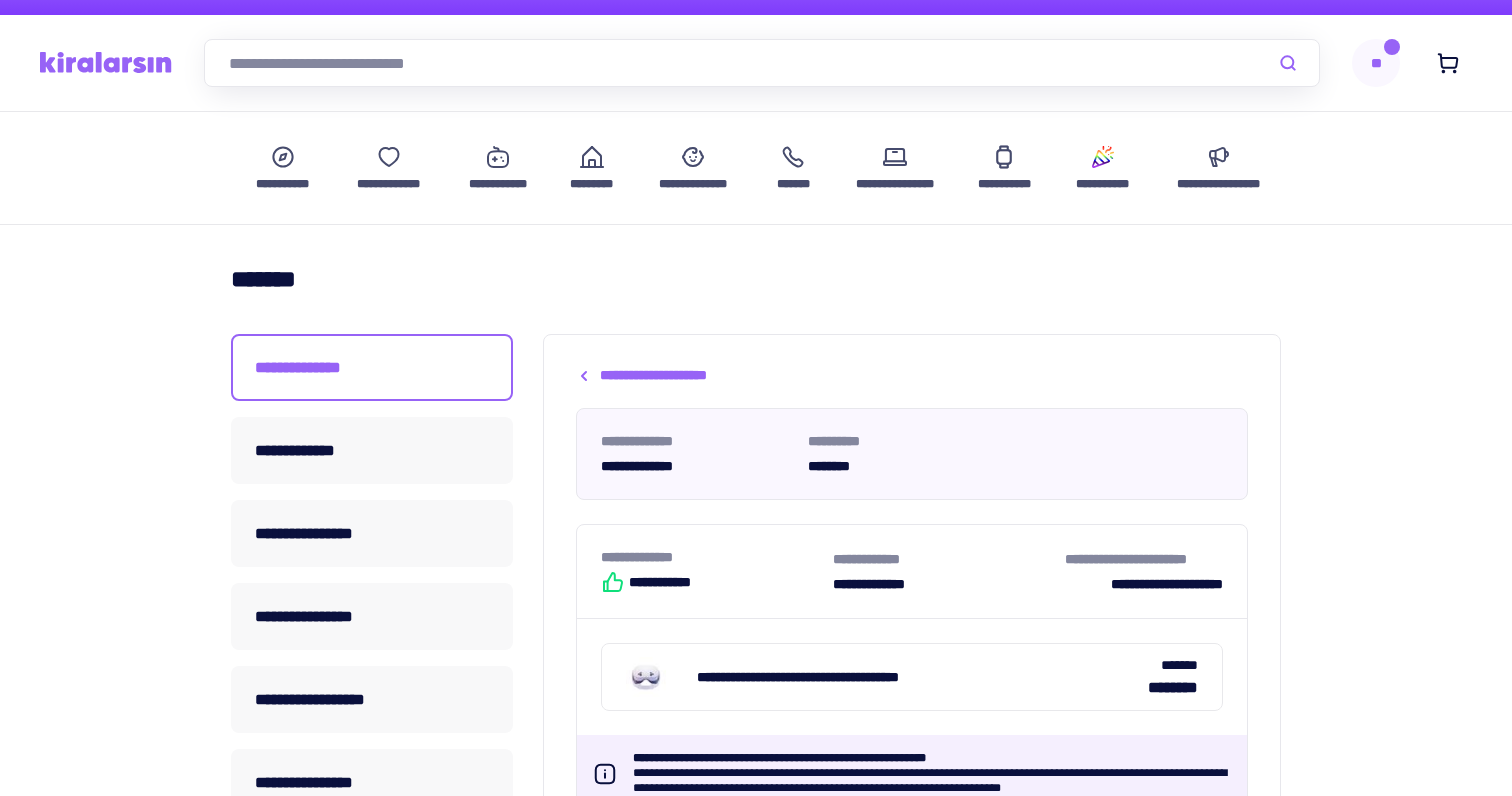 click on "**" at bounding box center [1376, 63] 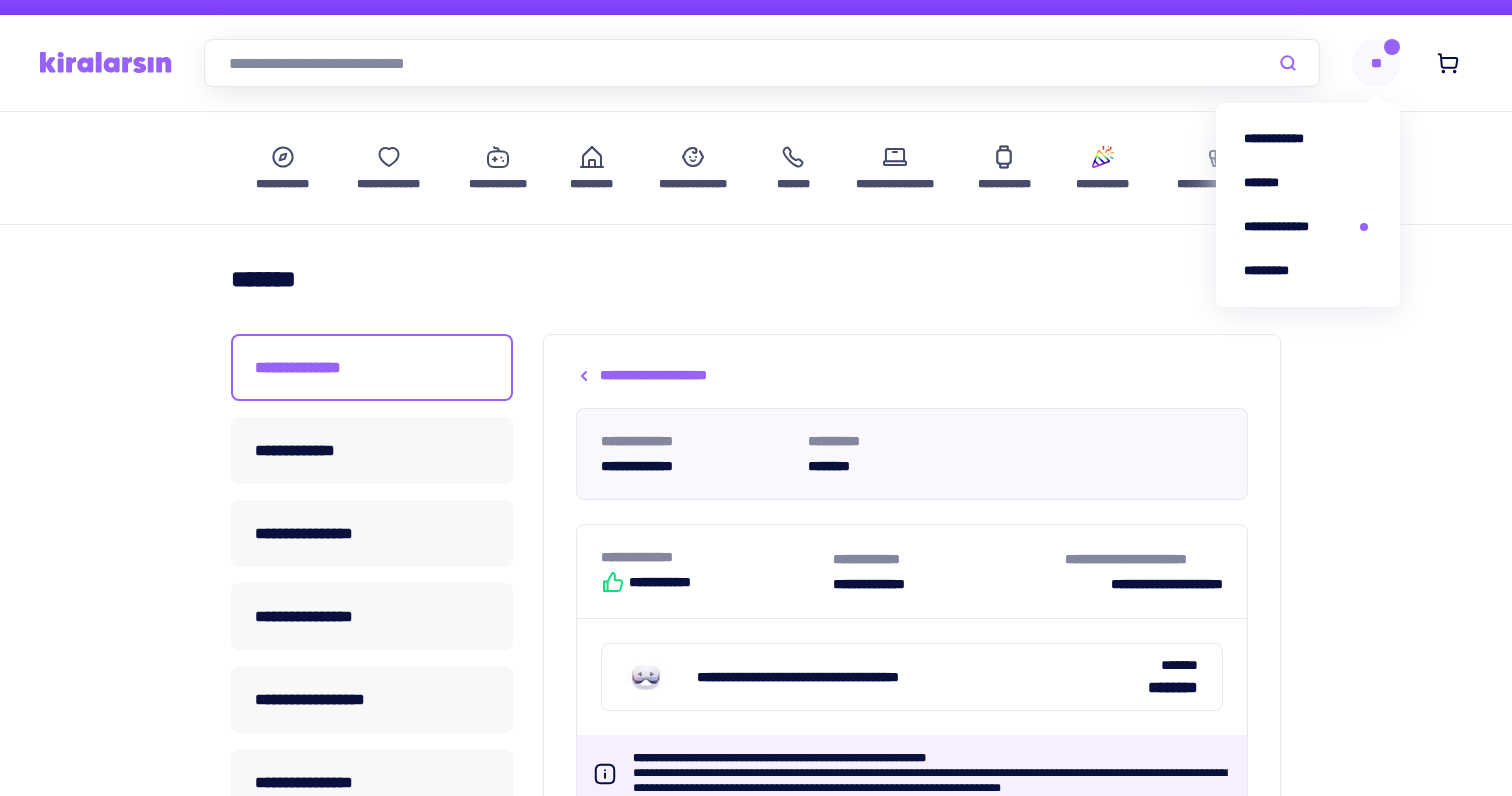 click on "*******" at bounding box center [756, 279] 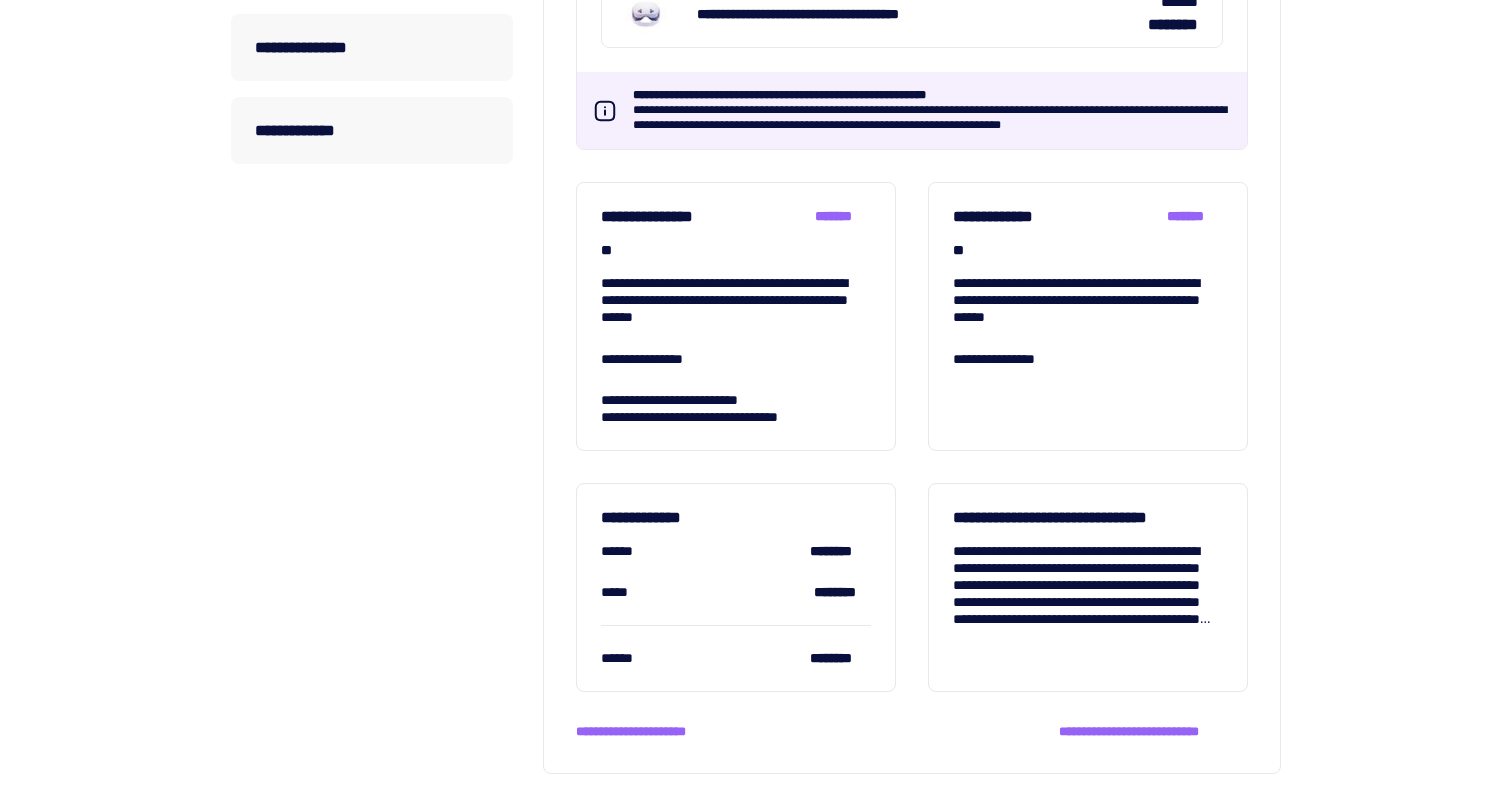 scroll, scrollTop: 1013, scrollLeft: 0, axis: vertical 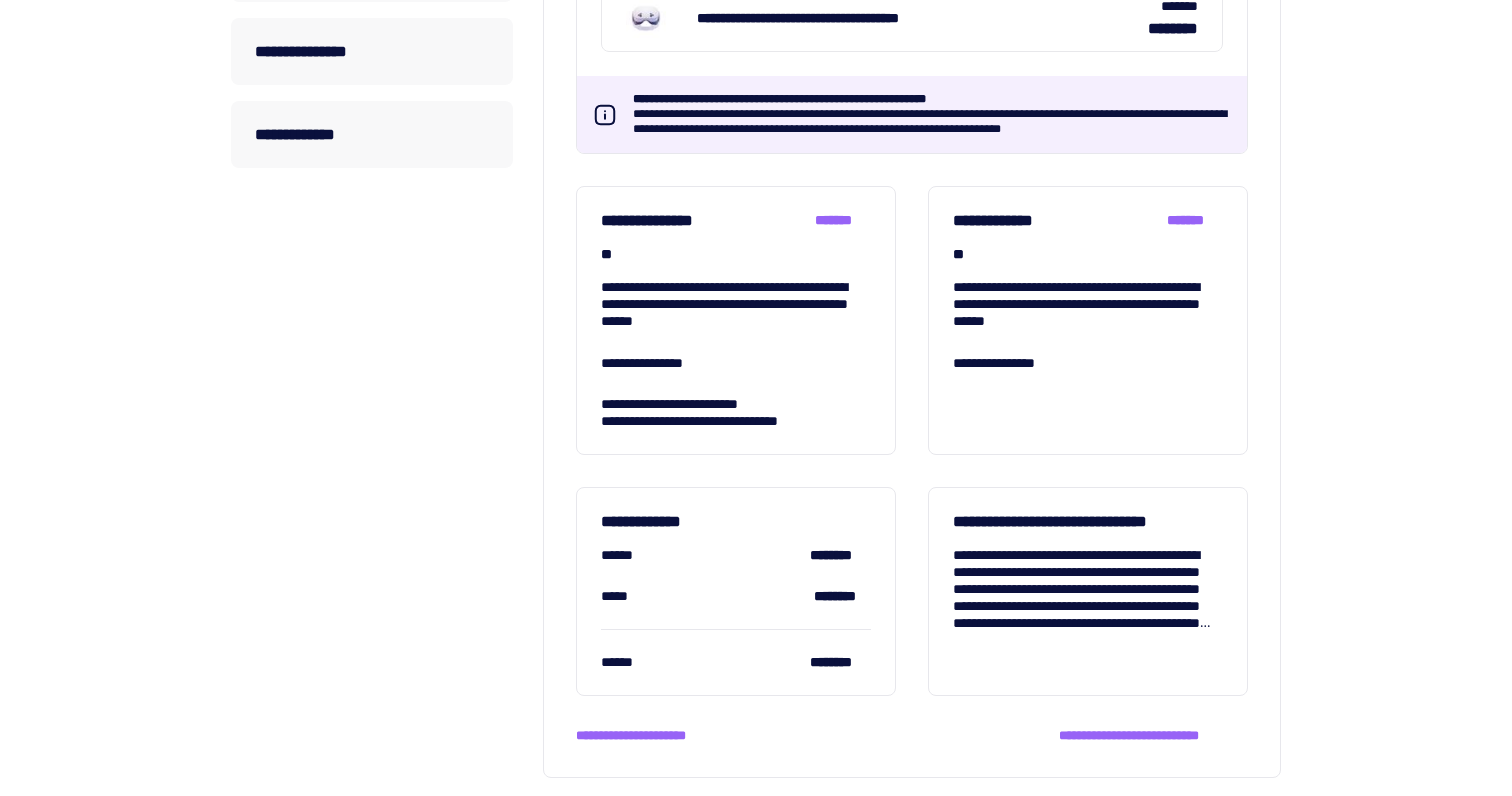 drag, startPoint x: 594, startPoint y: 219, endPoint x: 740, endPoint y: 209, distance: 146.34207 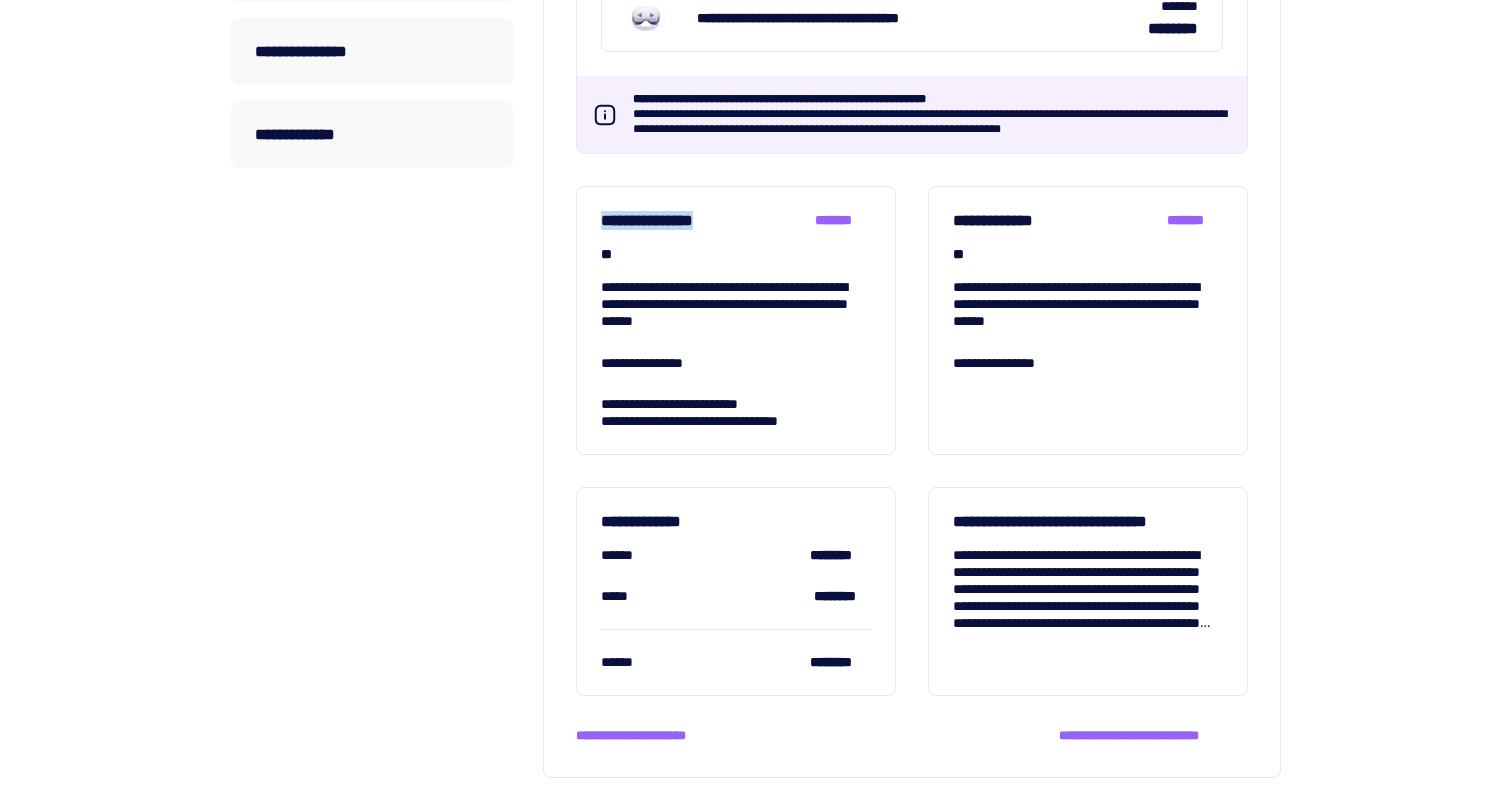 drag, startPoint x: 603, startPoint y: 220, endPoint x: 741, endPoint y: 214, distance: 138.13037 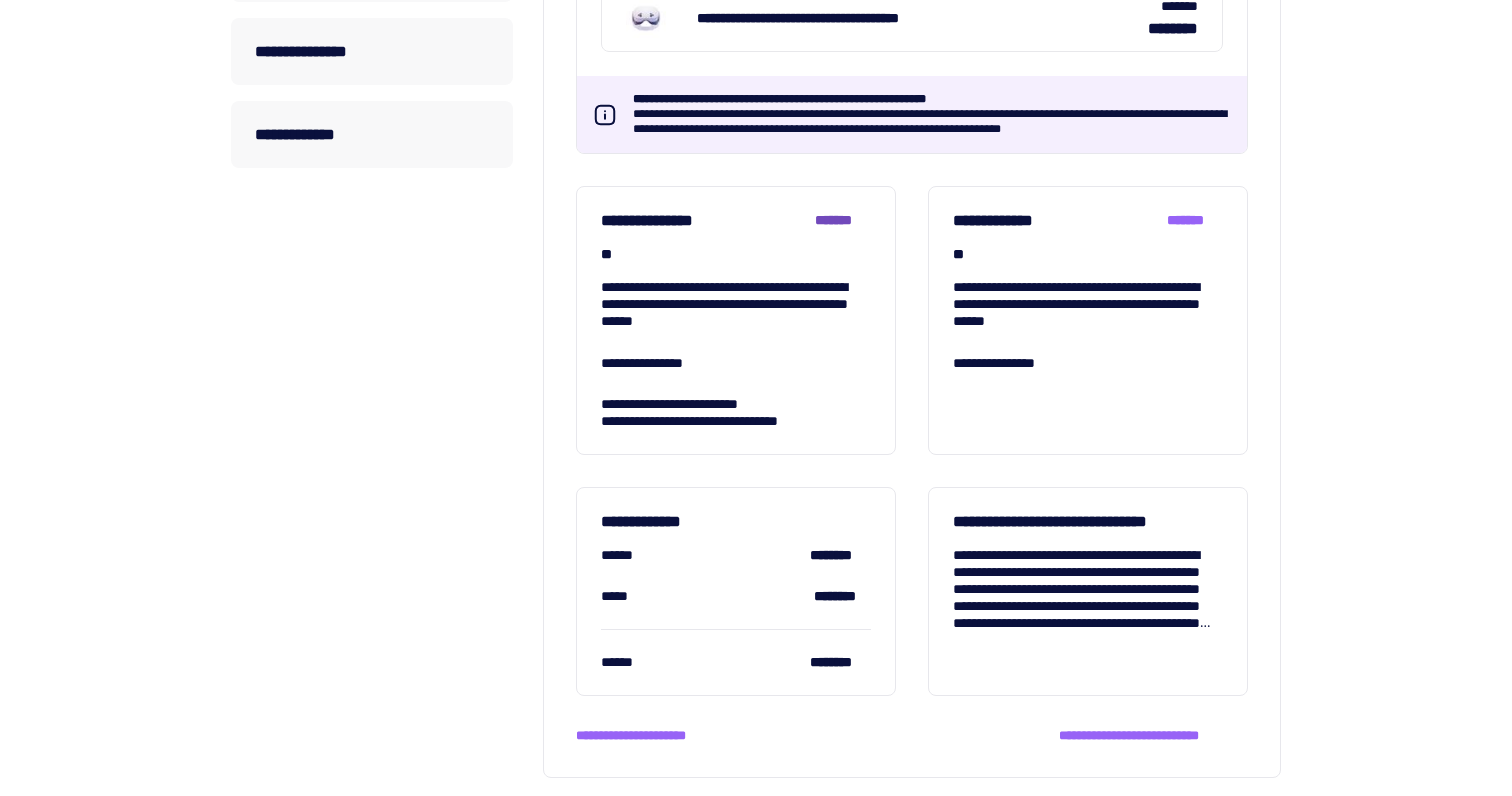 click on "*******" at bounding box center [843, 220] 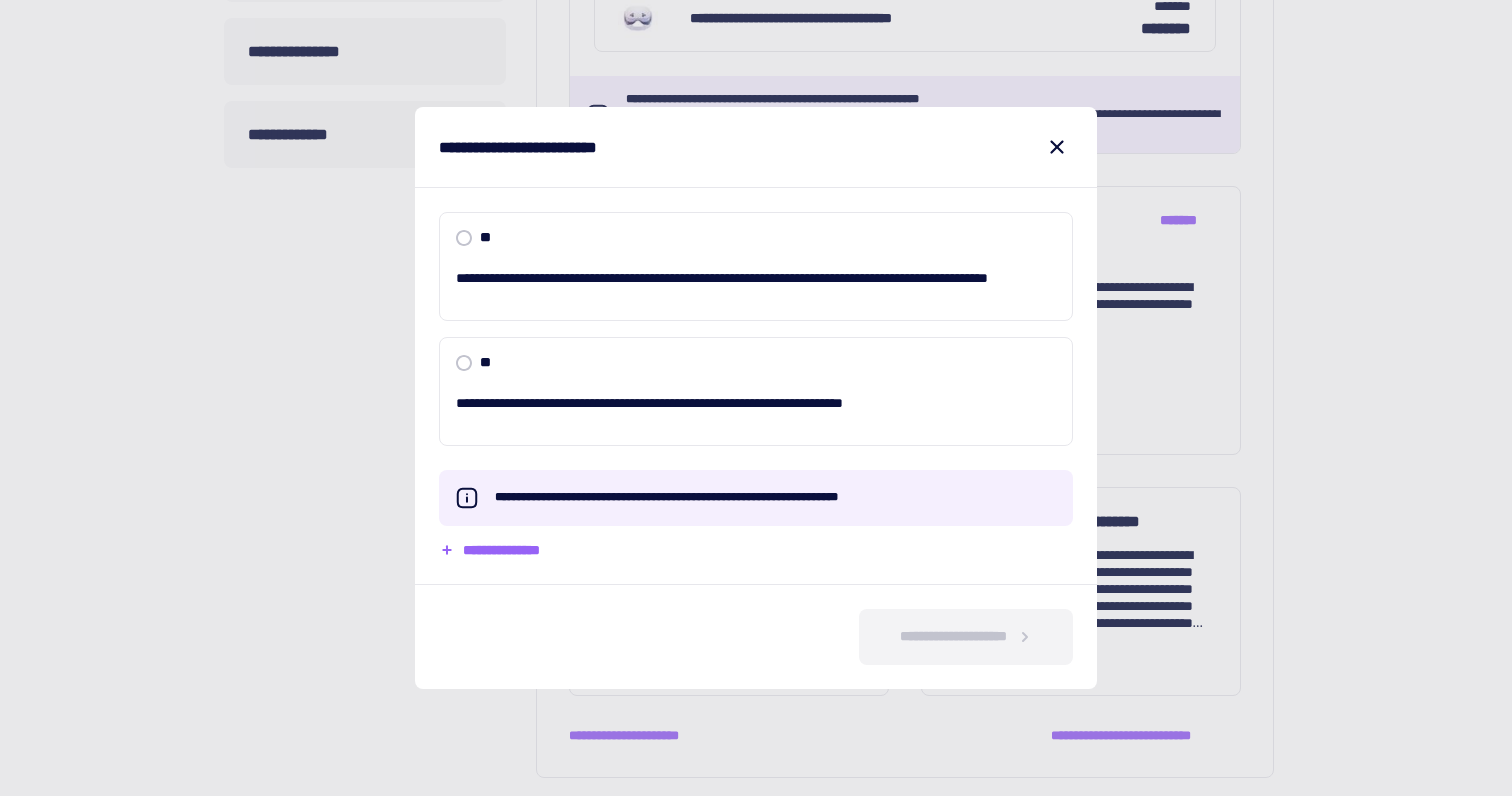 click on "**********" at bounding box center [756, 385] 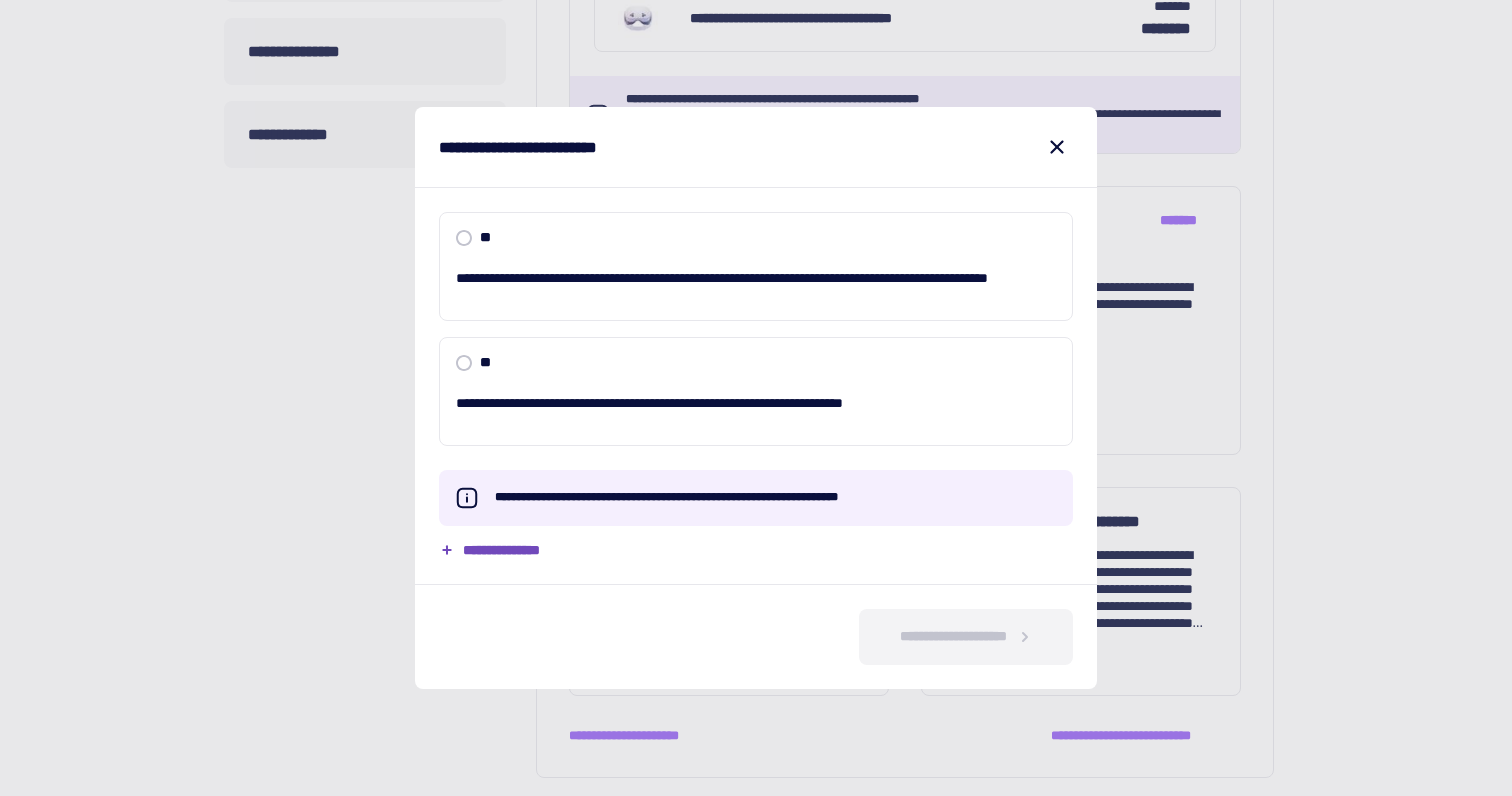 click on "**********" at bounding box center [502, 550] 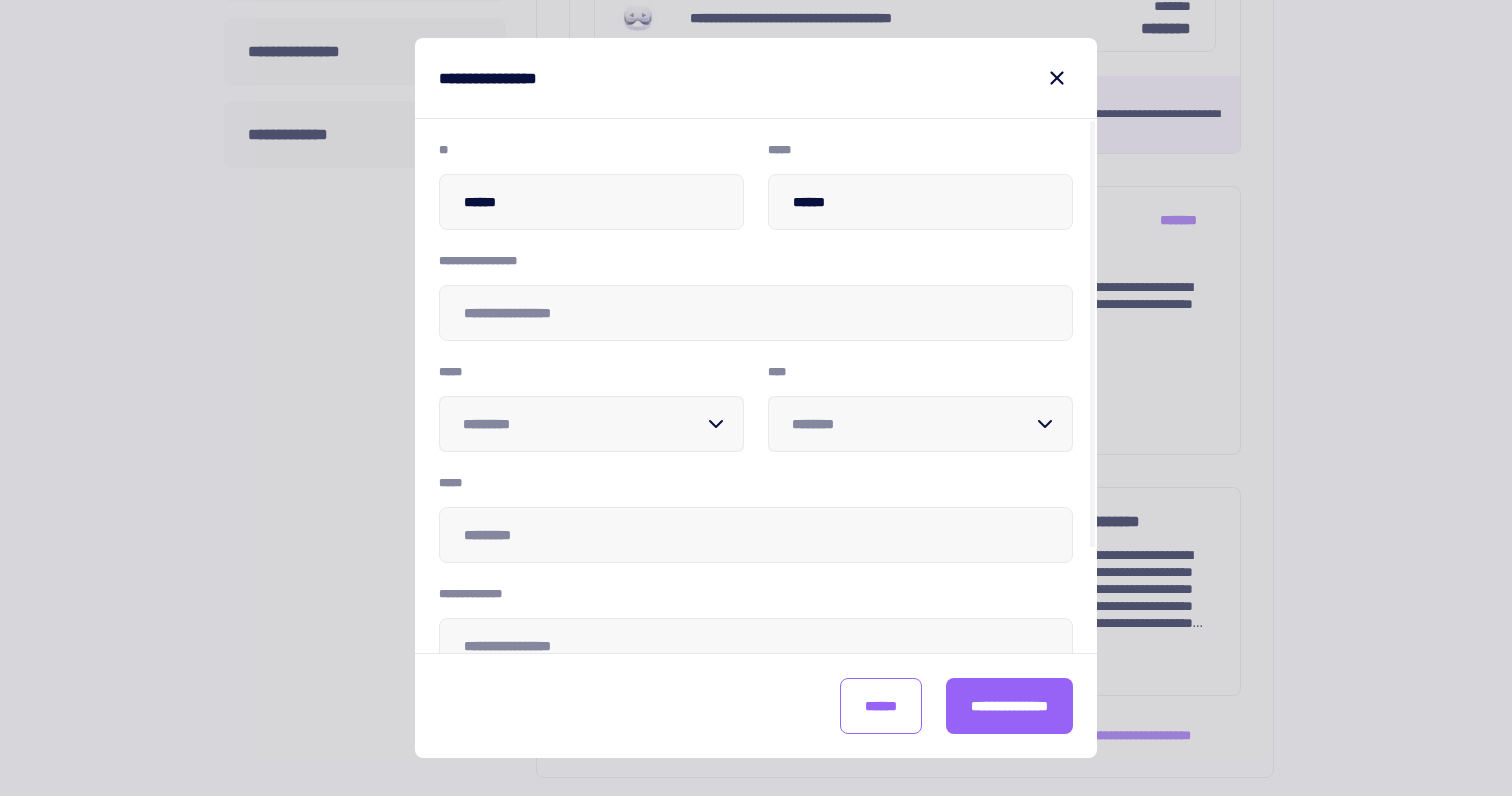 scroll, scrollTop: 129, scrollLeft: 0, axis: vertical 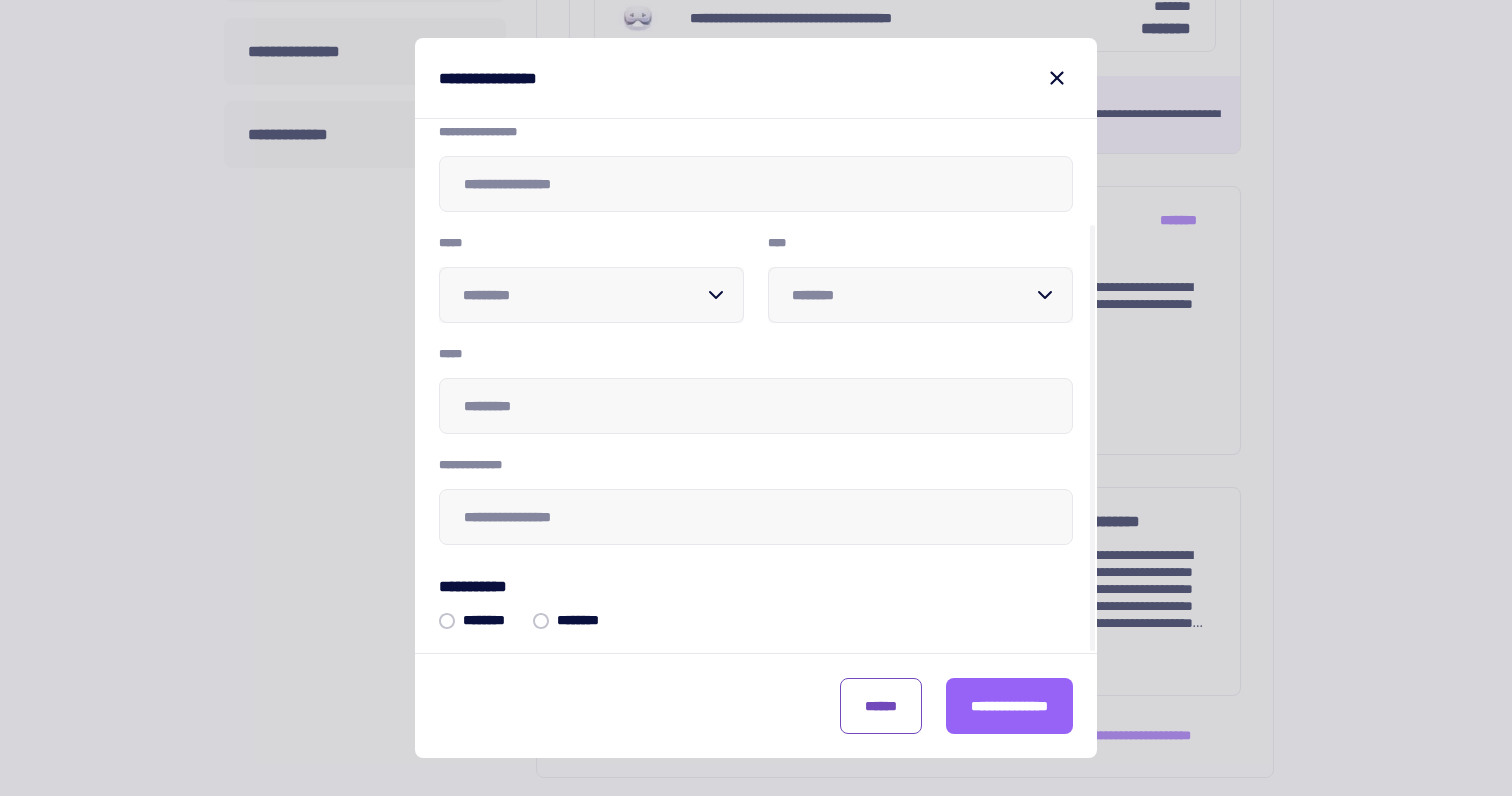 click on "******" at bounding box center [881, 706] 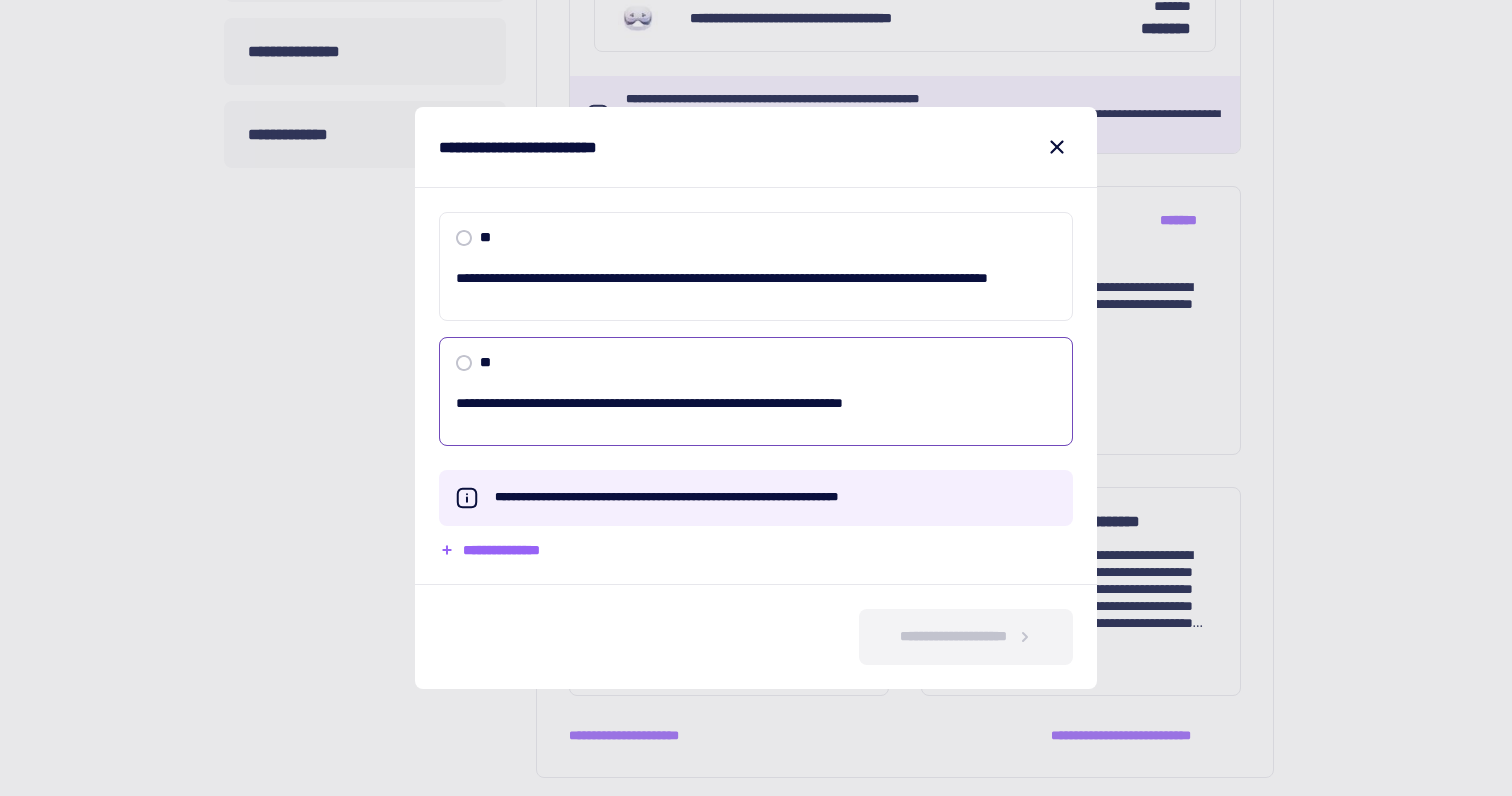click on "**********" at bounding box center [756, 391] 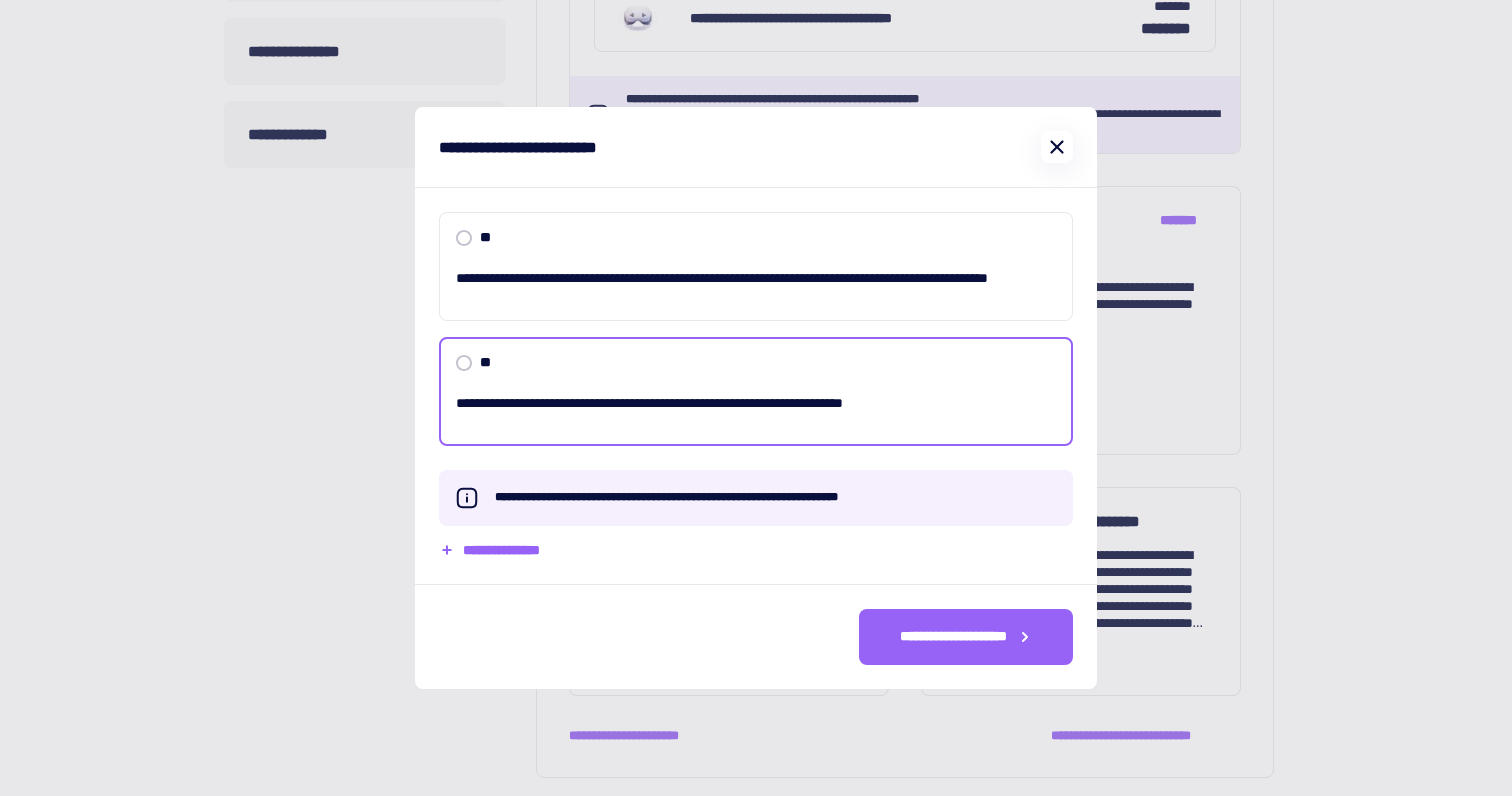 click 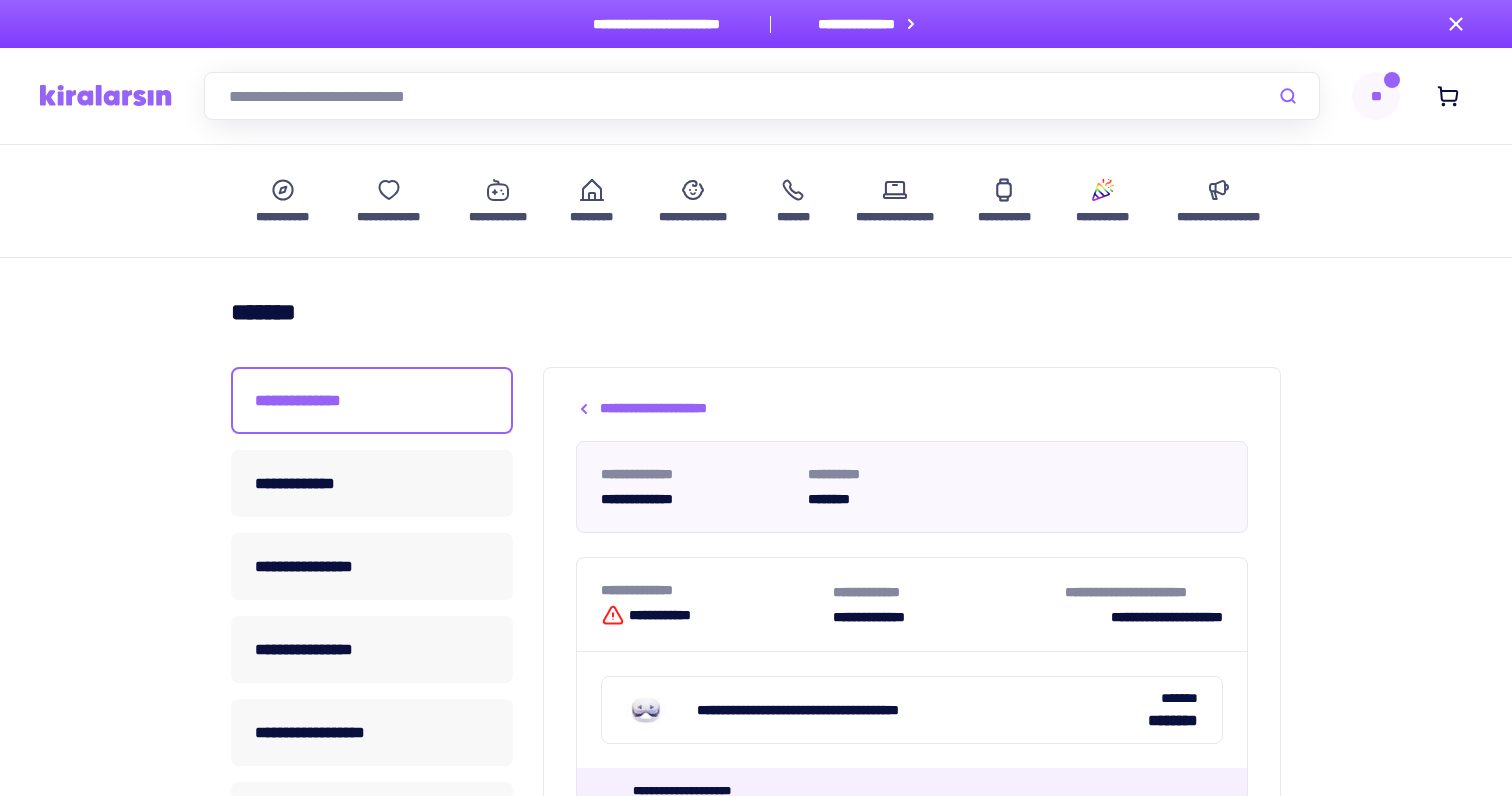 scroll, scrollTop: 393, scrollLeft: 0, axis: vertical 